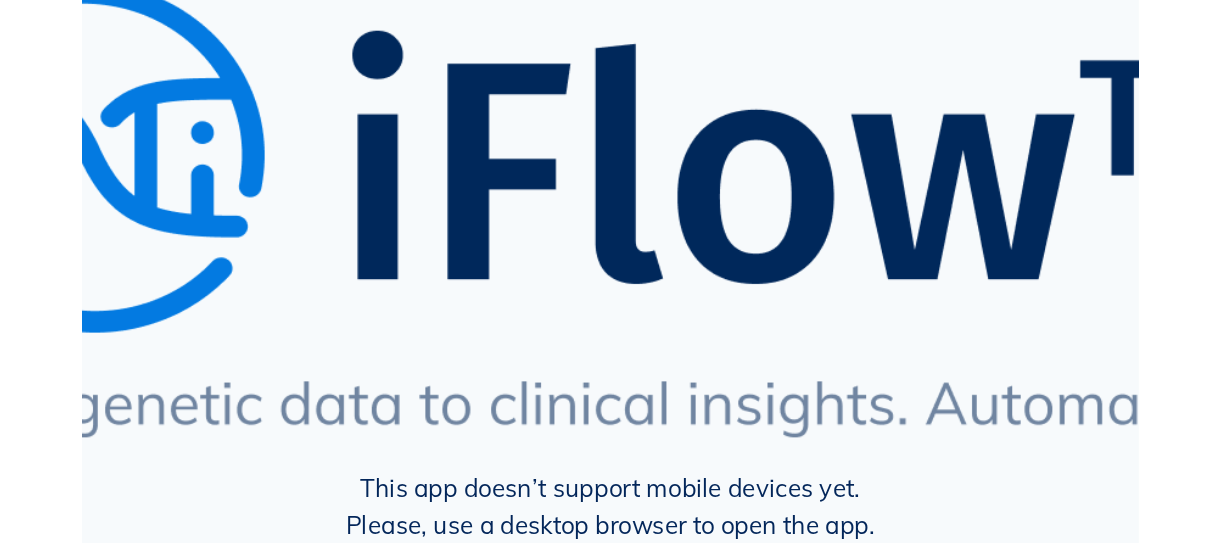 scroll, scrollTop: 0, scrollLeft: 0, axis: both 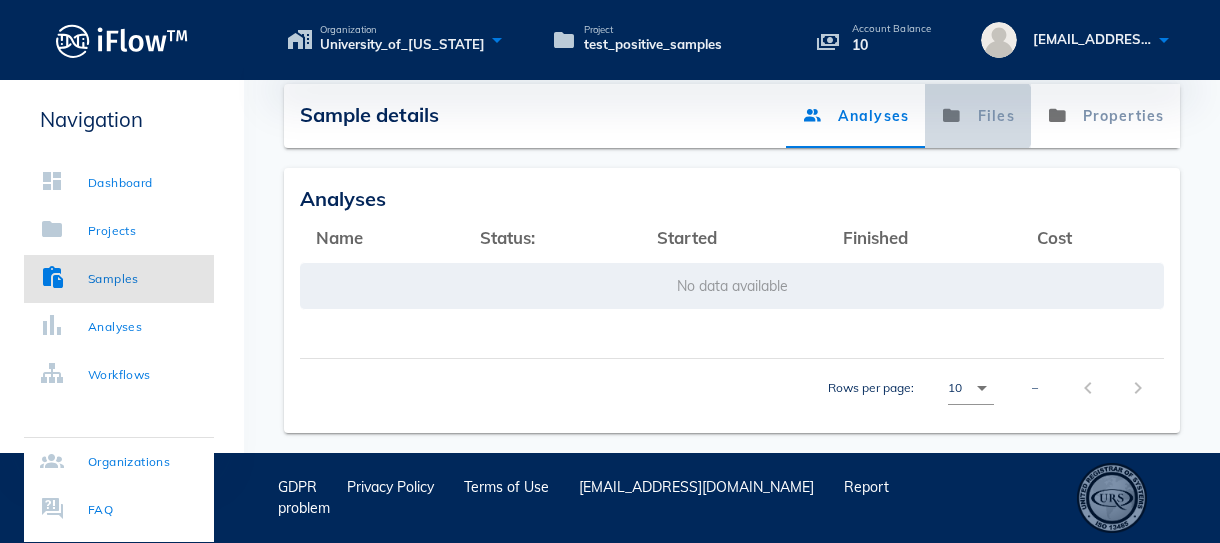 click on "Files" at bounding box center (978, 116) 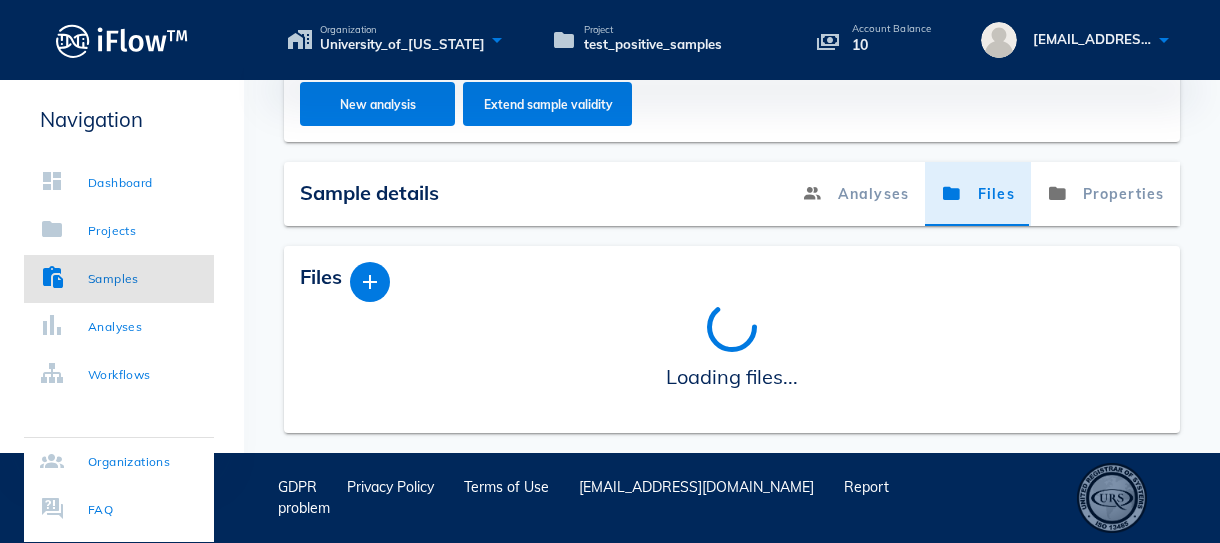 scroll, scrollTop: 319, scrollLeft: 0, axis: vertical 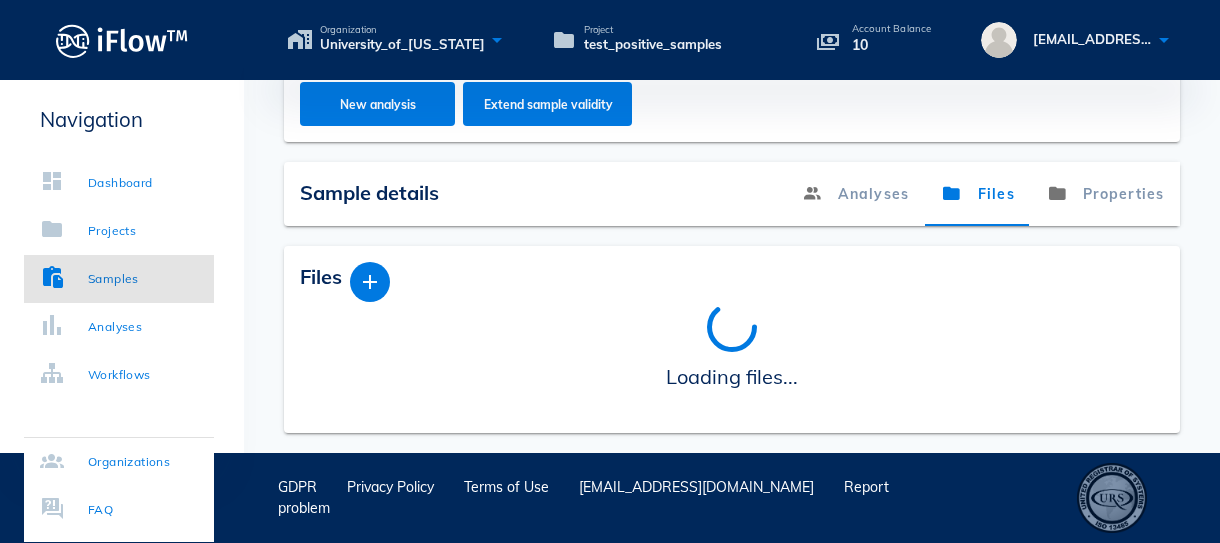 drag, startPoint x: 1219, startPoint y: 234, endPoint x: 1229, endPoint y: 291, distance: 57.870544 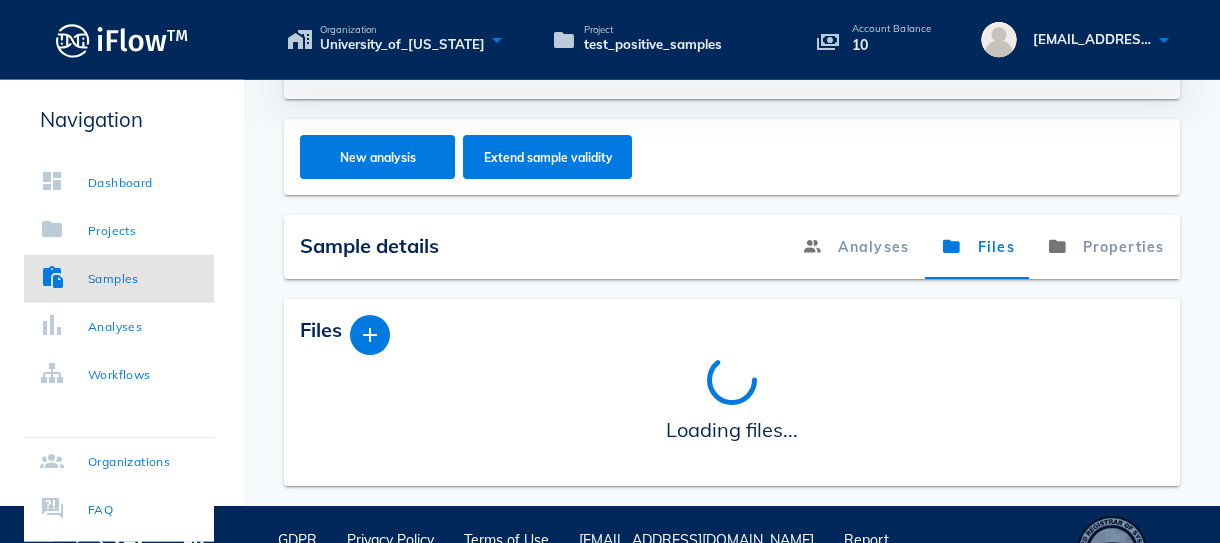 scroll, scrollTop: 278, scrollLeft: 0, axis: vertical 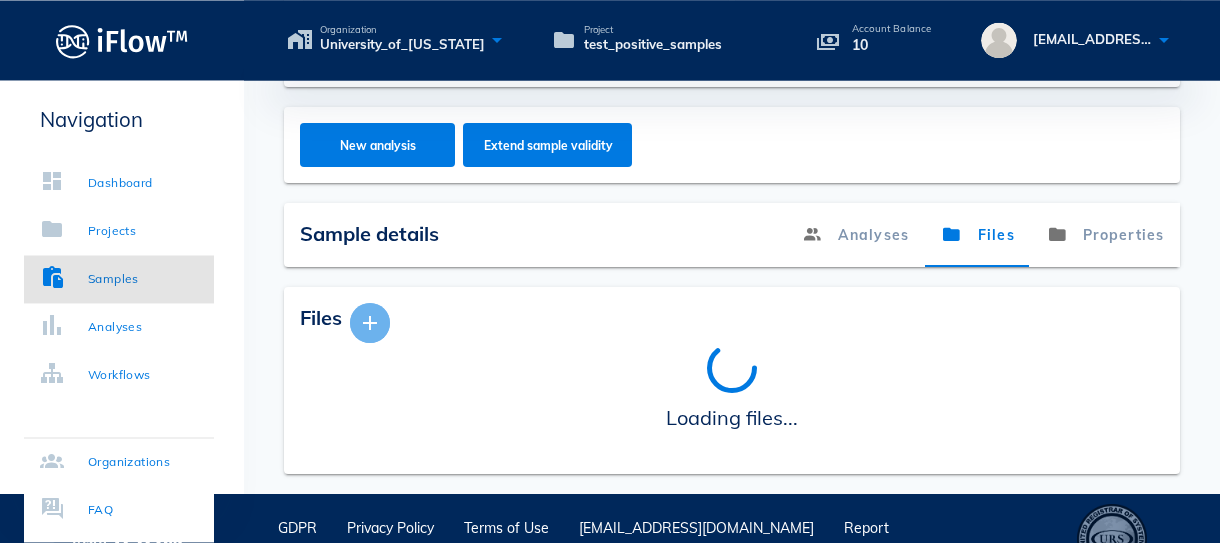 click at bounding box center [370, 323] 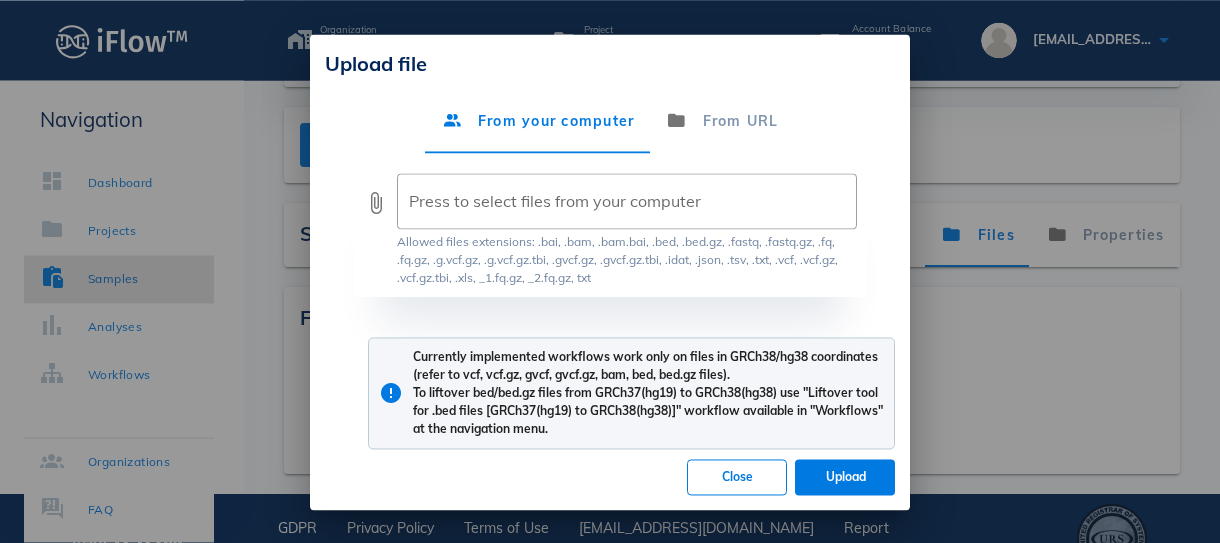 click at bounding box center [610, 271] 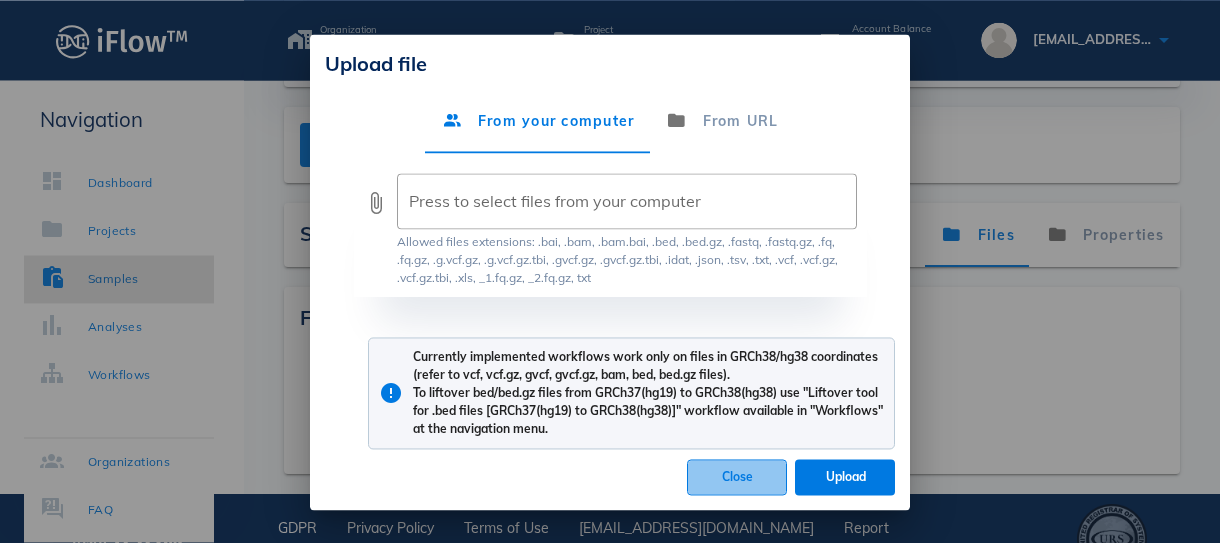 click on "Close" at bounding box center [737, 476] 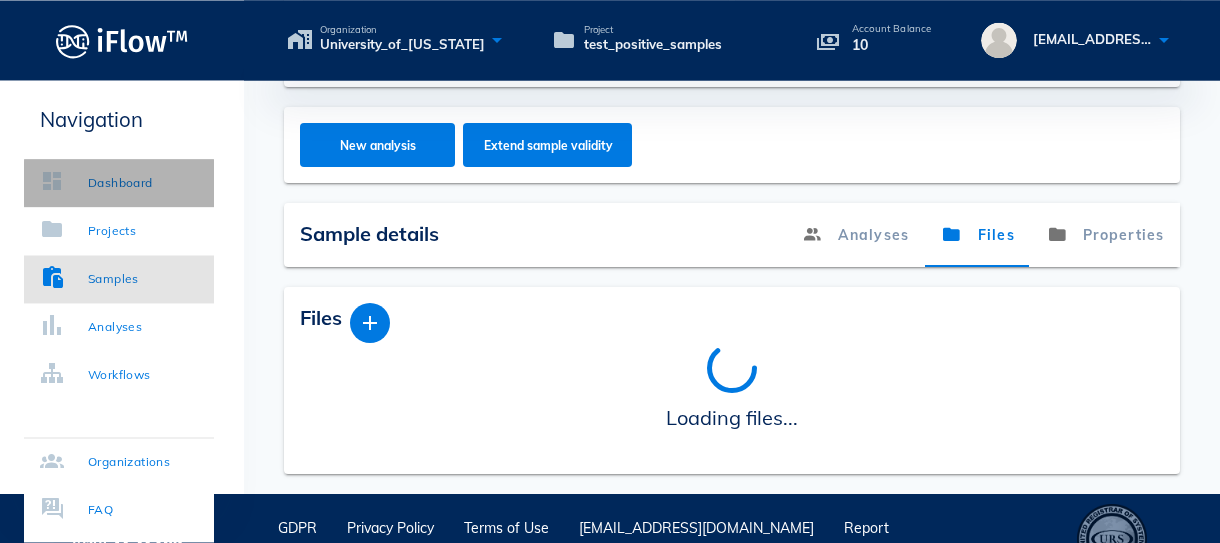 click on "Dashboard" at bounding box center (120, 183) 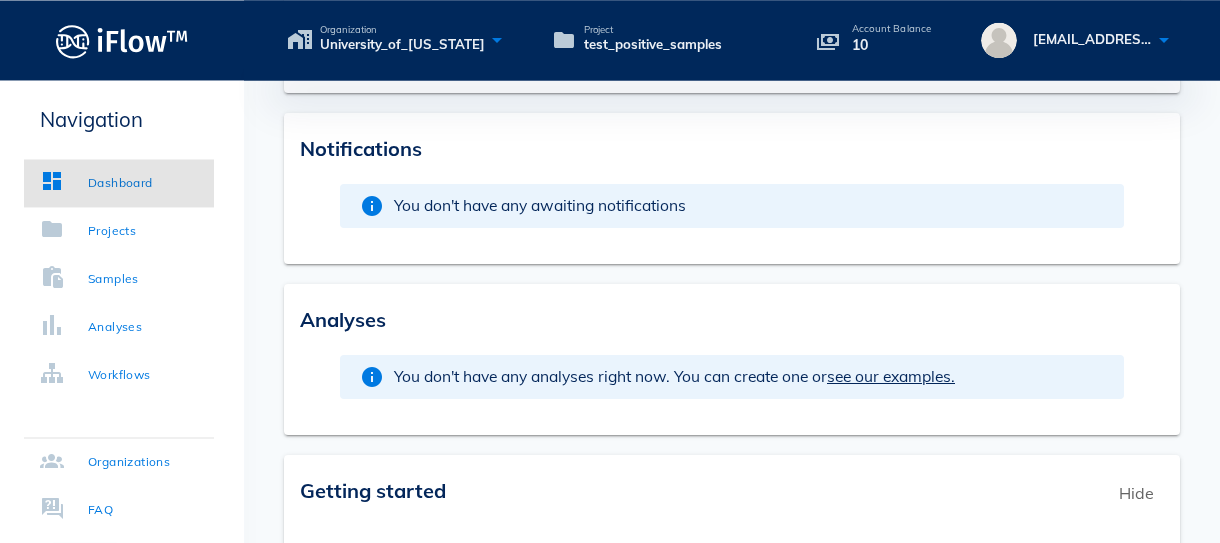 scroll, scrollTop: 0, scrollLeft: 0, axis: both 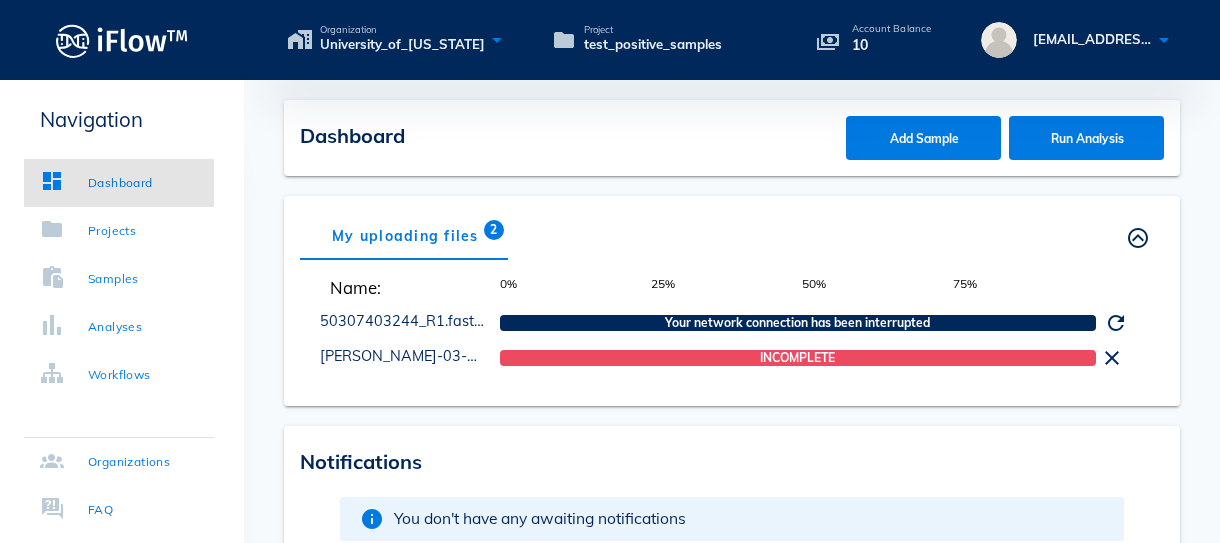click on "INCOMPLETE" at bounding box center [798, 358] 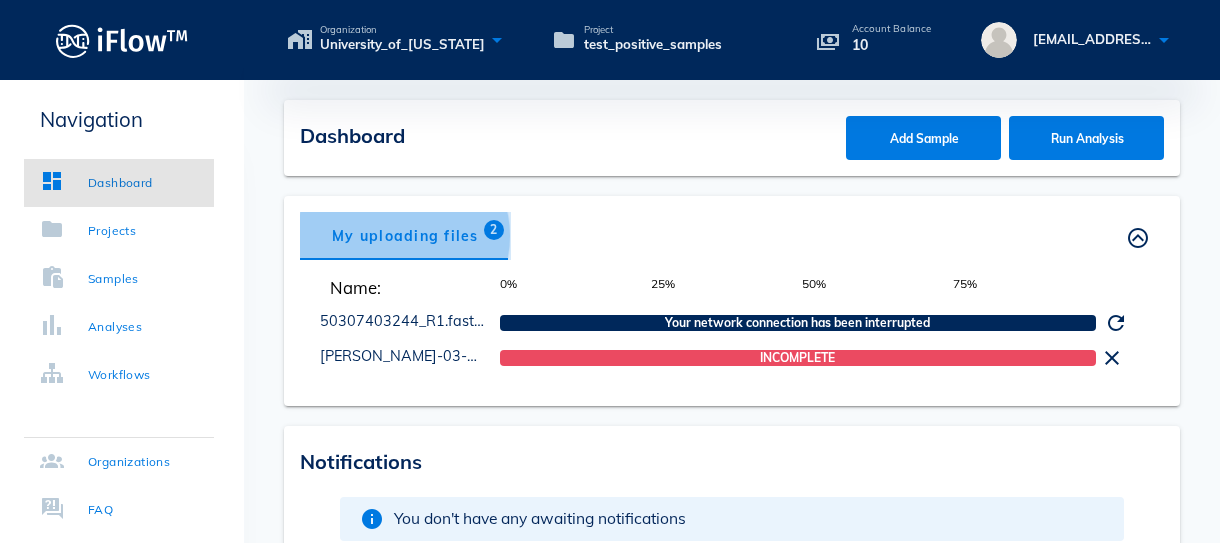 click on "My uploading files  2" at bounding box center [405, 236] 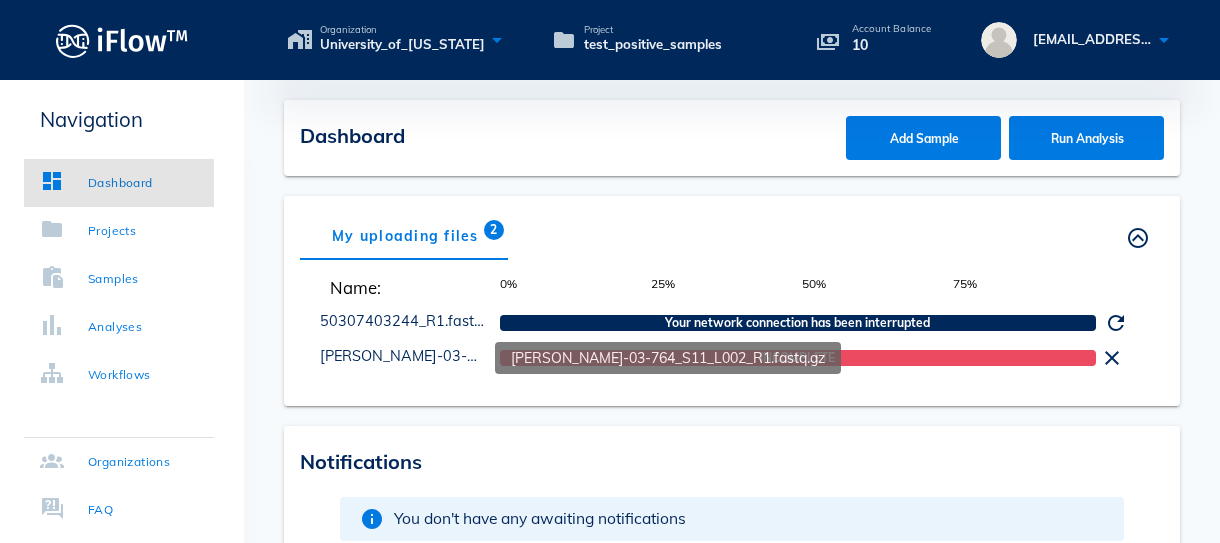 click on "[PERSON_NAME]-03-764_S11_L002_R1.fastq.gz" at bounding box center [486, 356] 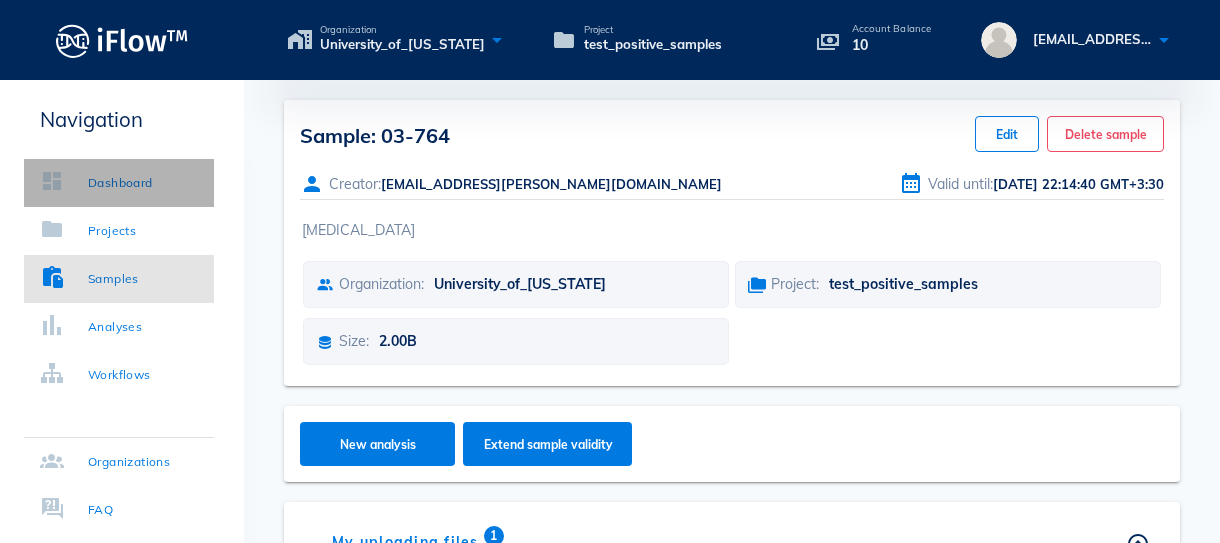 click on "Dashboard" at bounding box center (120, 183) 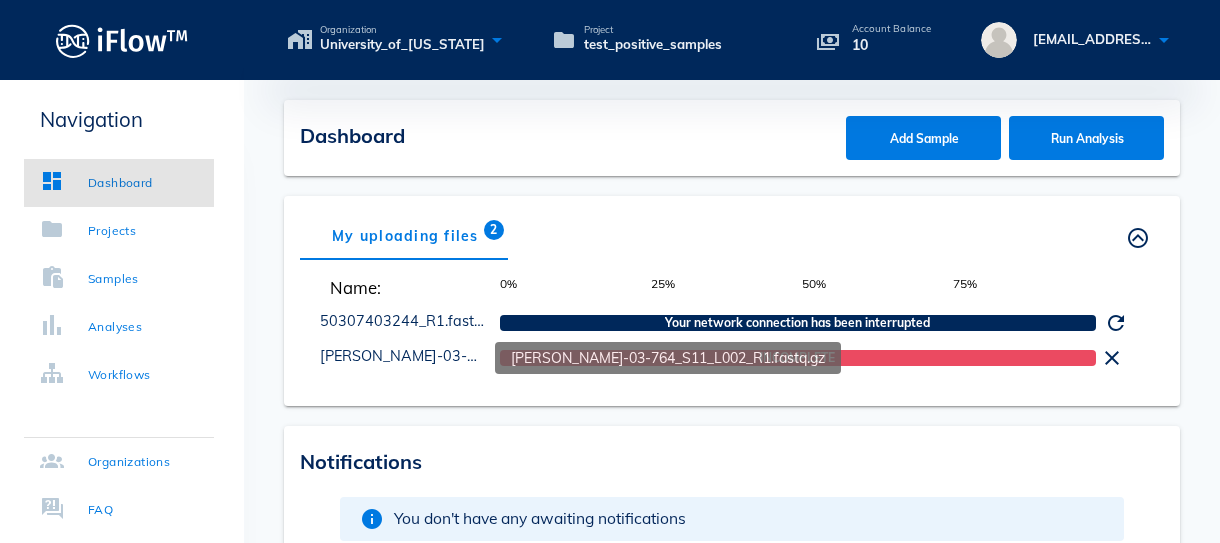 click on "[PERSON_NAME]-03-764_S11_L002_R1.fastq.gz" at bounding box center [486, 356] 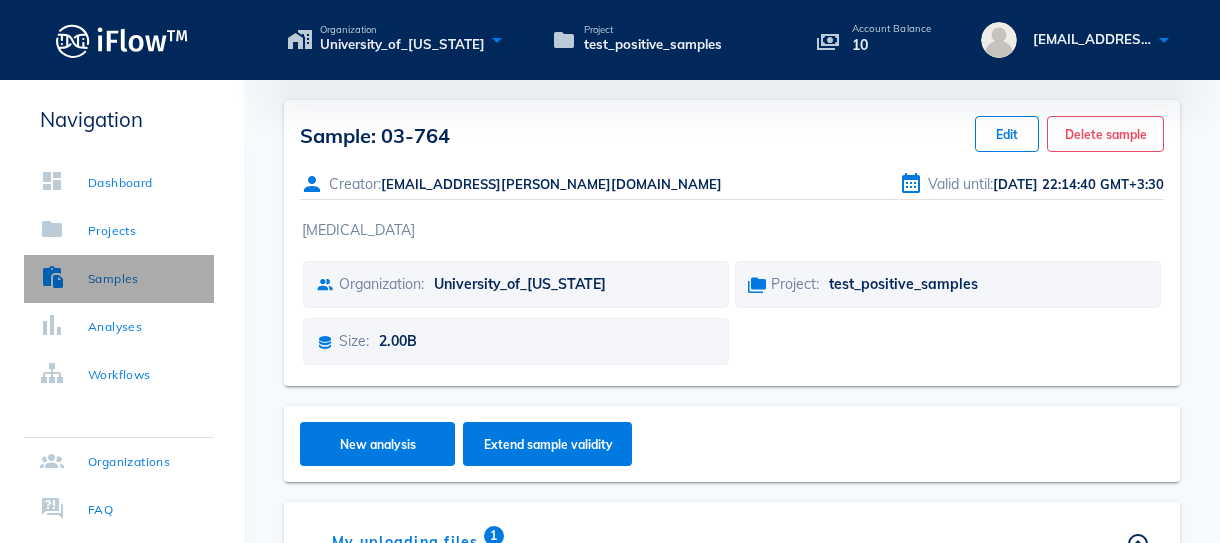 click on "Samples" at bounding box center (113, 279) 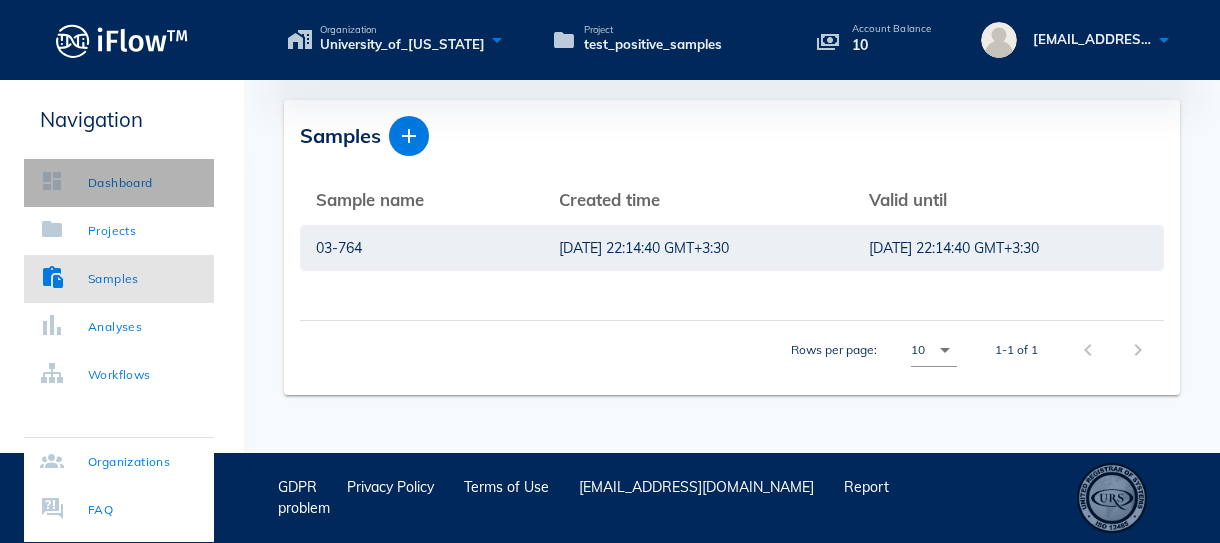 click on "Dashboard" at bounding box center [120, 183] 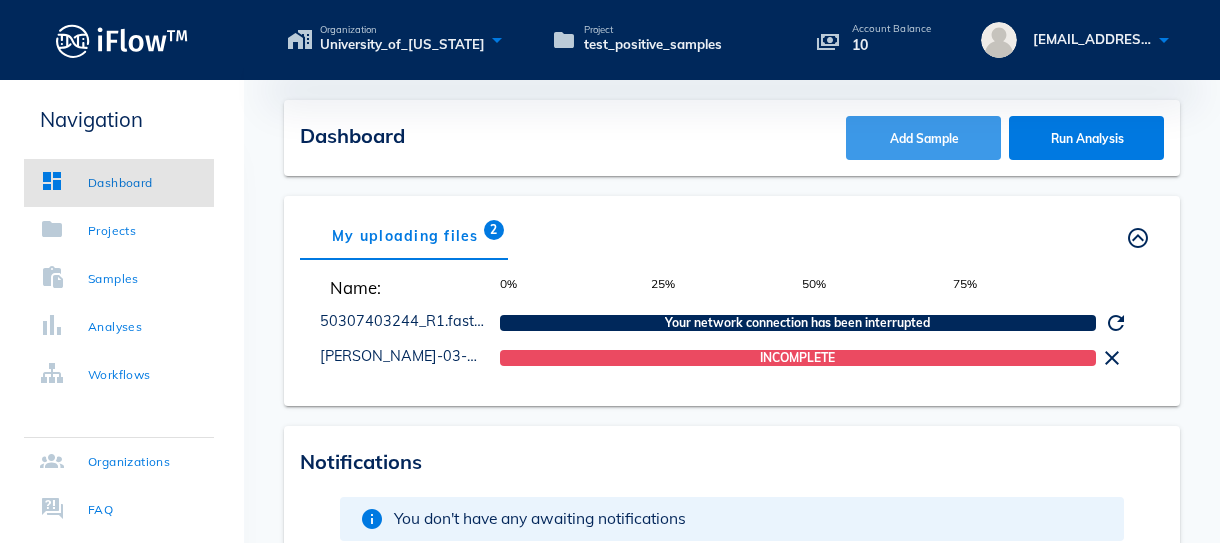 click on "Add Sample" at bounding box center (924, 138) 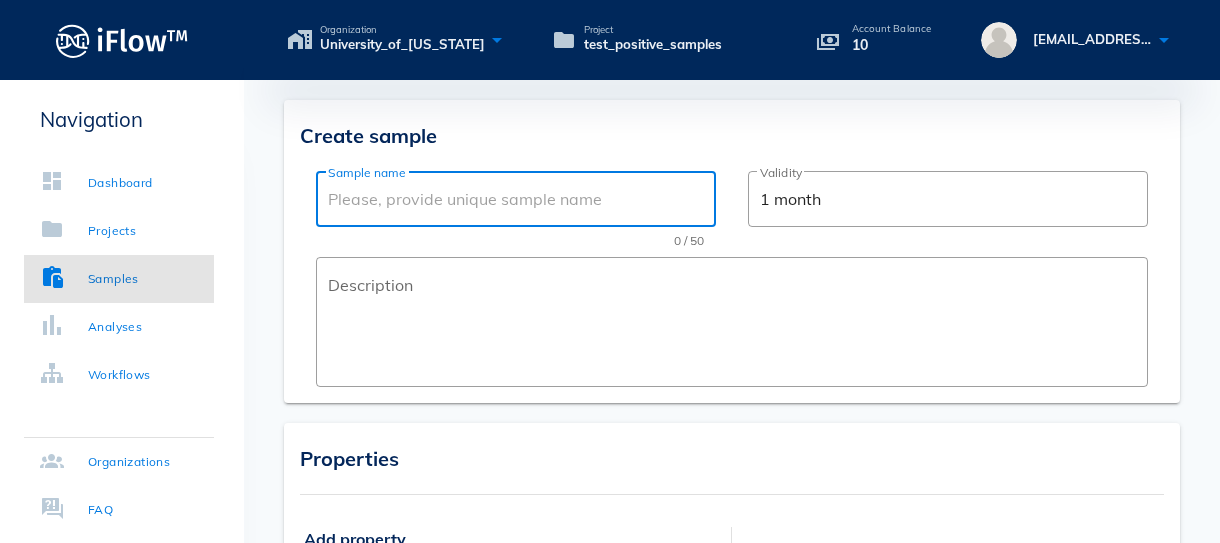 click on "Sample name" at bounding box center [516, 199] 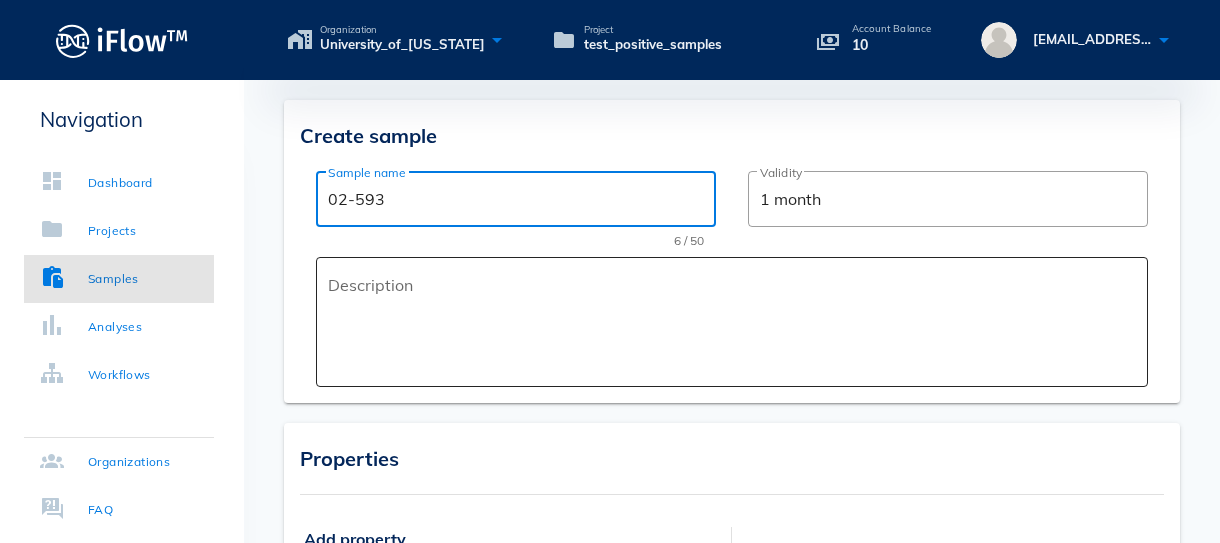 type on "02-593" 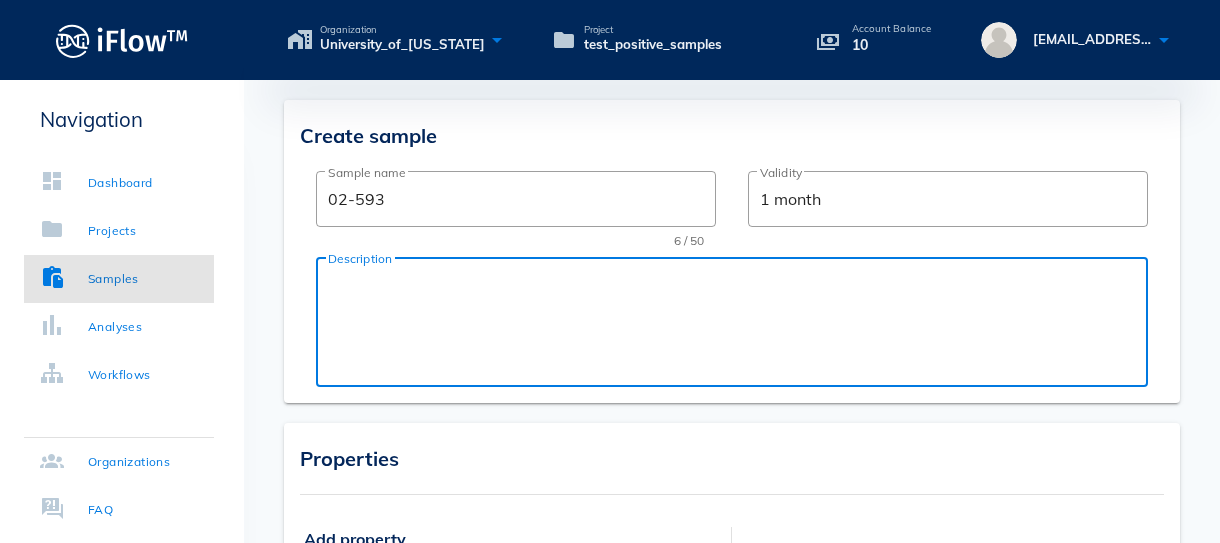click on "Description" at bounding box center [738, 327] 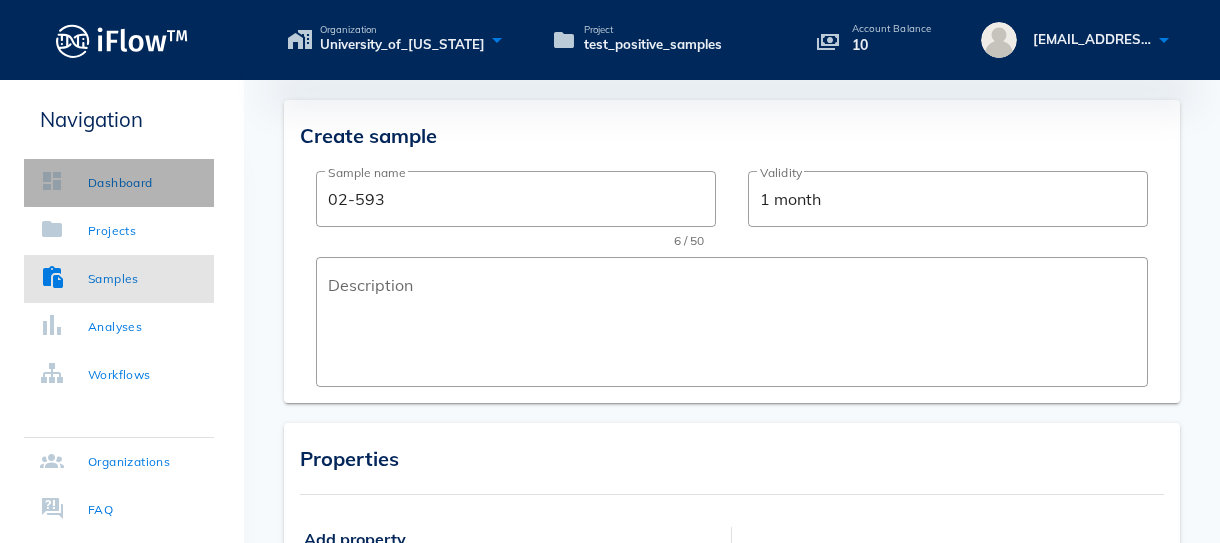 click on "Dashboard" at bounding box center (120, 183) 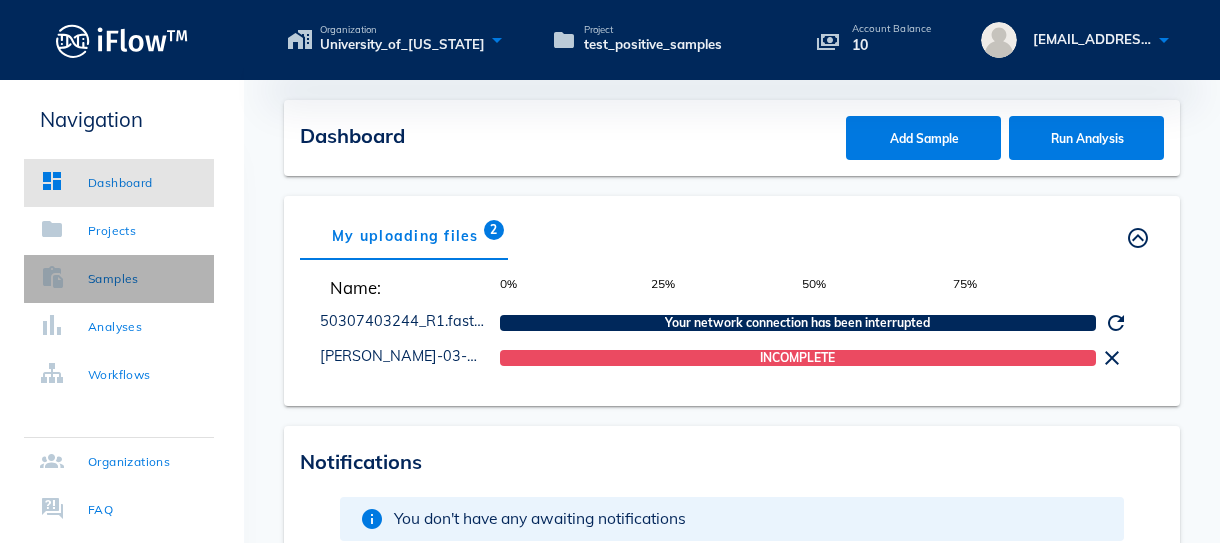 click on "Samples" at bounding box center (113, 279) 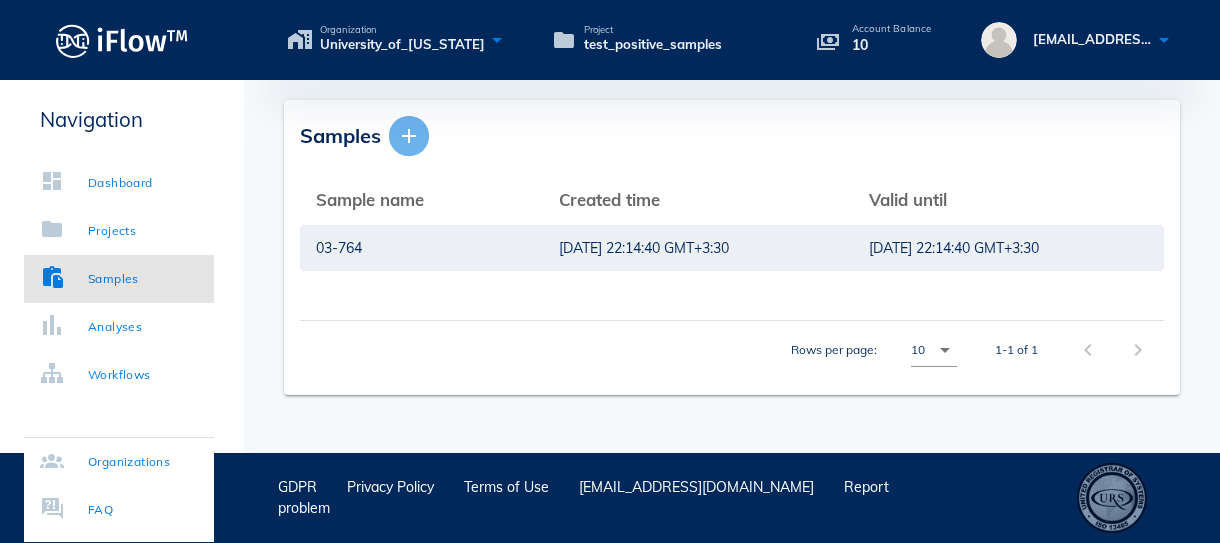 click at bounding box center [409, 136] 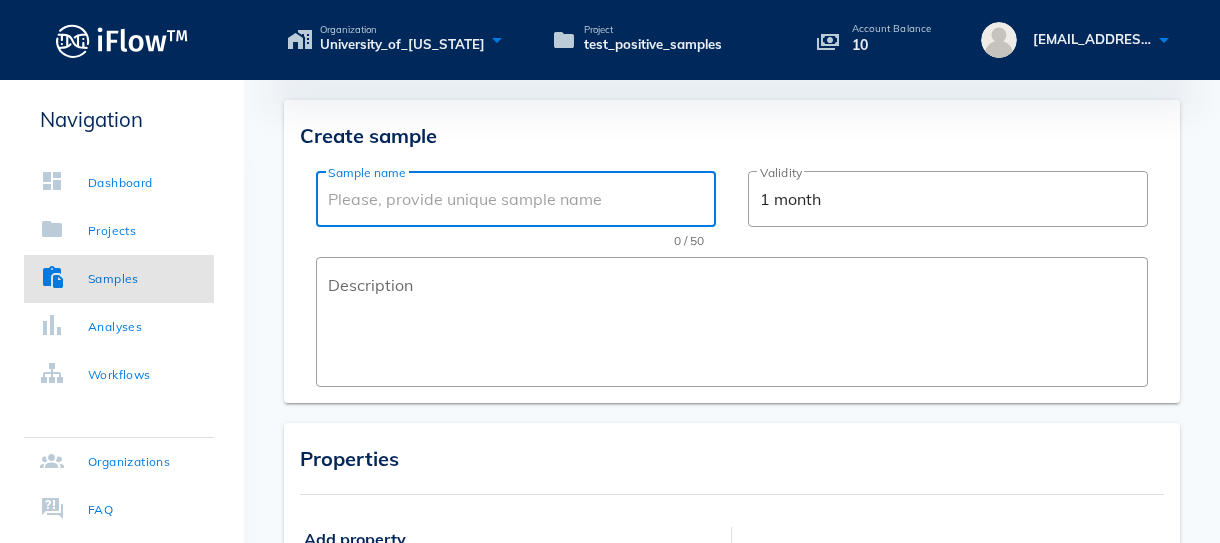 click on "Sample name" at bounding box center (516, 199) 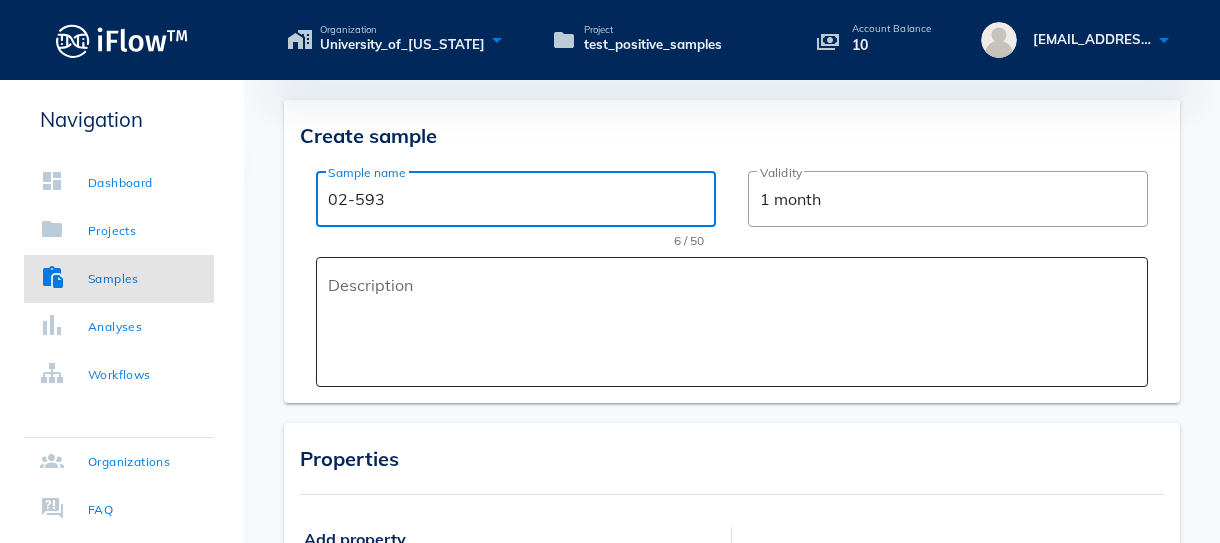 type on "02-593" 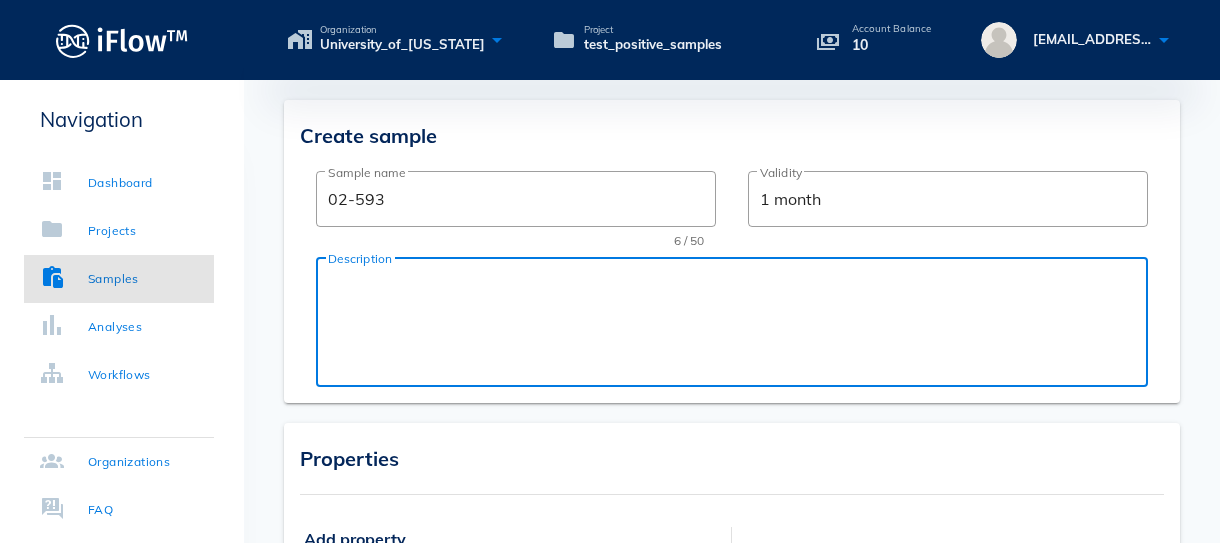 click on "Description" at bounding box center (738, 327) 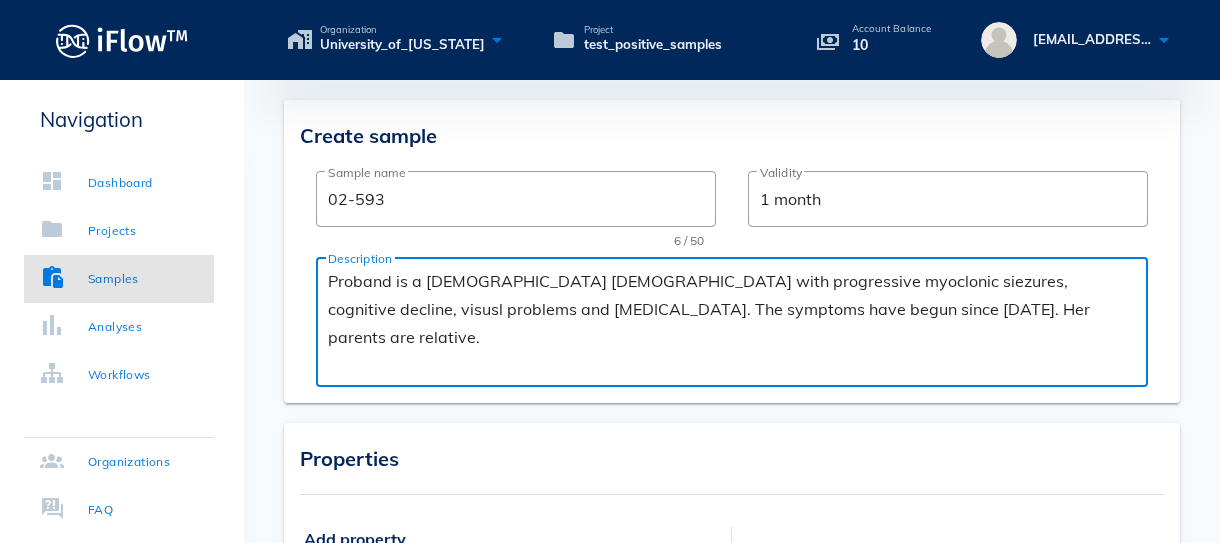 click on "Proband is a [DEMOGRAPHIC_DATA] [DEMOGRAPHIC_DATA] with progressive myoclonic siezures, cognitive decline, visusl problems and [MEDICAL_DATA]. The symptoms have begun since [DATE]. Her parents are relative." at bounding box center [738, 327] 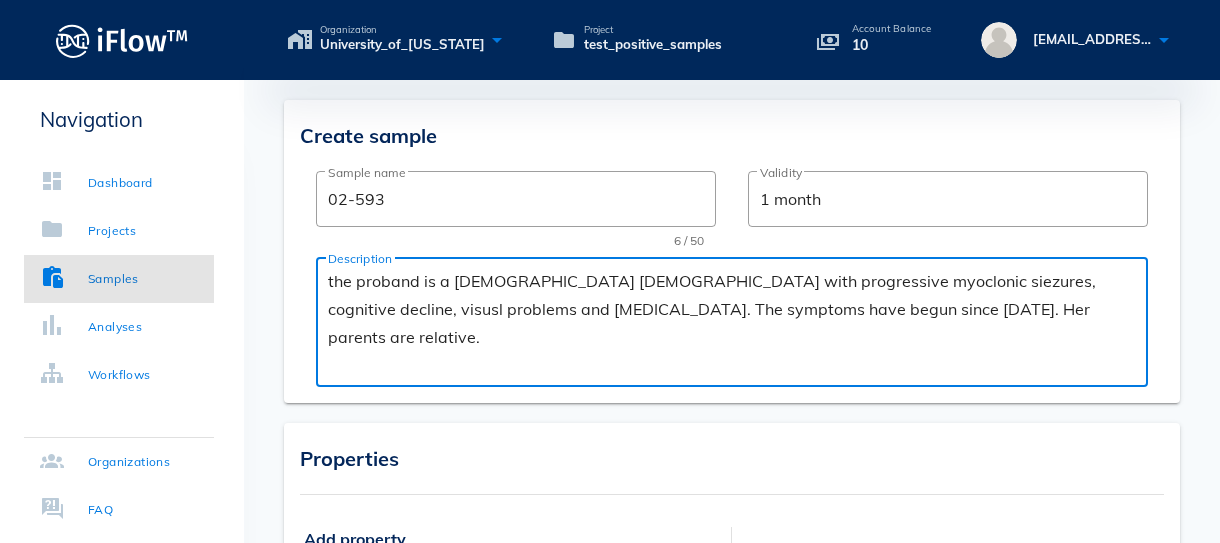 click on "the proband is a [DEMOGRAPHIC_DATA] [DEMOGRAPHIC_DATA] with progressive myoclonic siezures, cognitive decline, visusl problems and [MEDICAL_DATA]. The symptoms have begun since [DATE]. Her parents are relative." at bounding box center (738, 327) 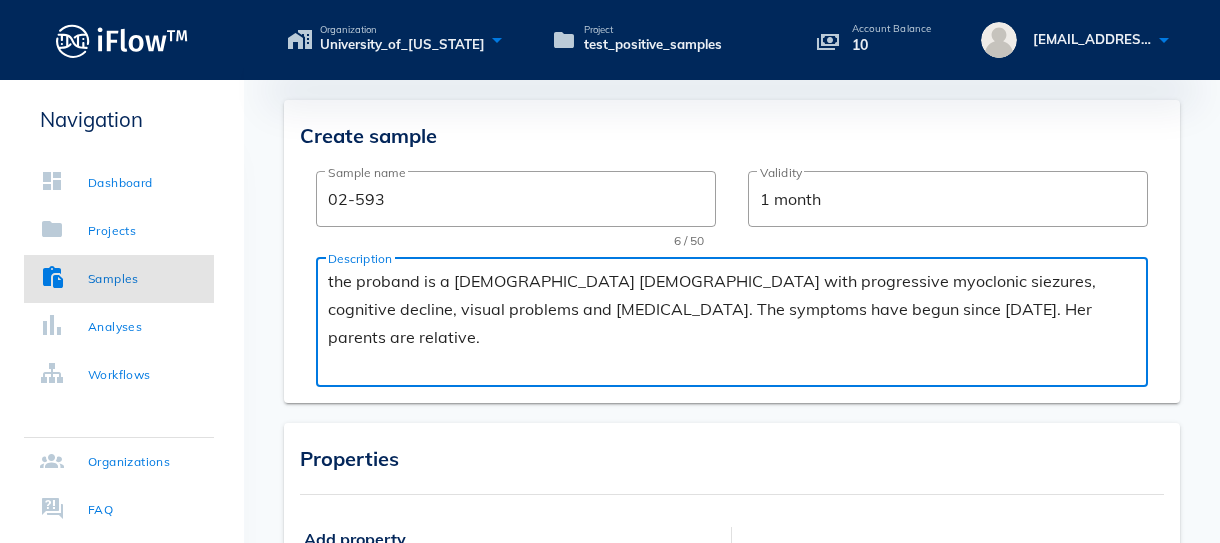 click on "the proband is a [DEMOGRAPHIC_DATA] [DEMOGRAPHIC_DATA] with progressive myoclonic siezures, cognitive decline, visual problems and [MEDICAL_DATA]. The symptoms have begun since [DATE]. Her parents are relative." at bounding box center (738, 327) 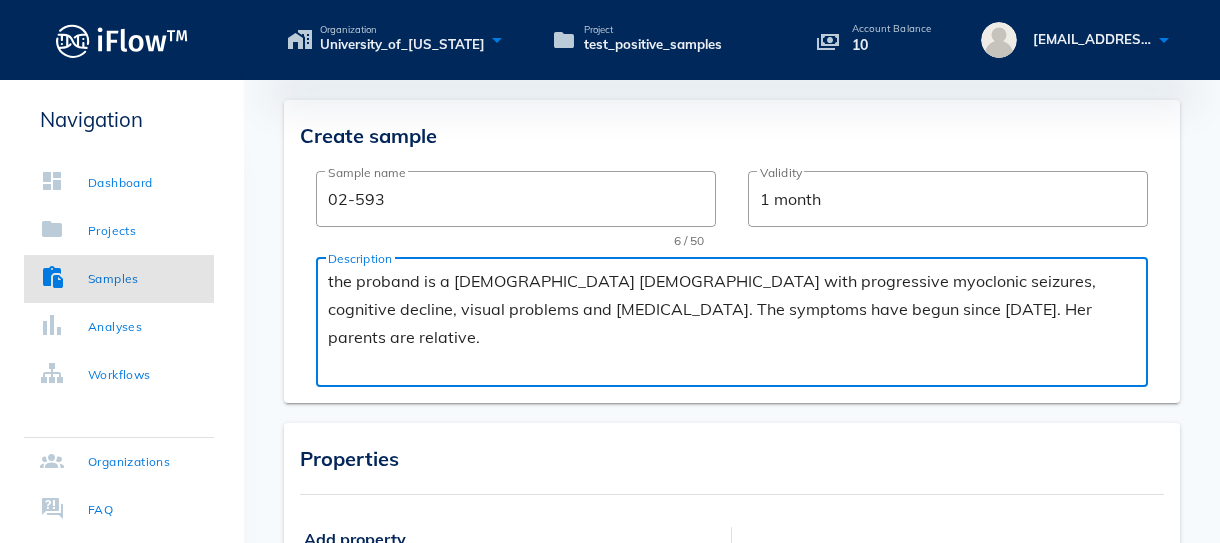 click on "the proband is a [DEMOGRAPHIC_DATA] [DEMOGRAPHIC_DATA] with progressive myoclonic seizures, cognitive decline, visual problems and [MEDICAL_DATA]. The symptoms have begun since [DATE]. Her parents are relative." at bounding box center [738, 327] 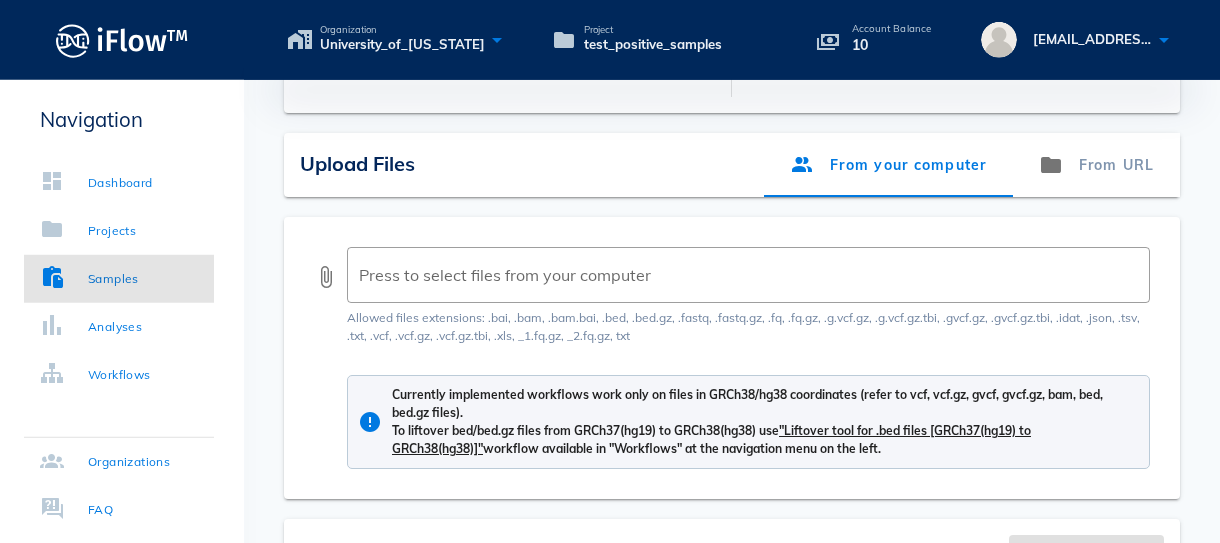 scroll, scrollTop: 746, scrollLeft: 0, axis: vertical 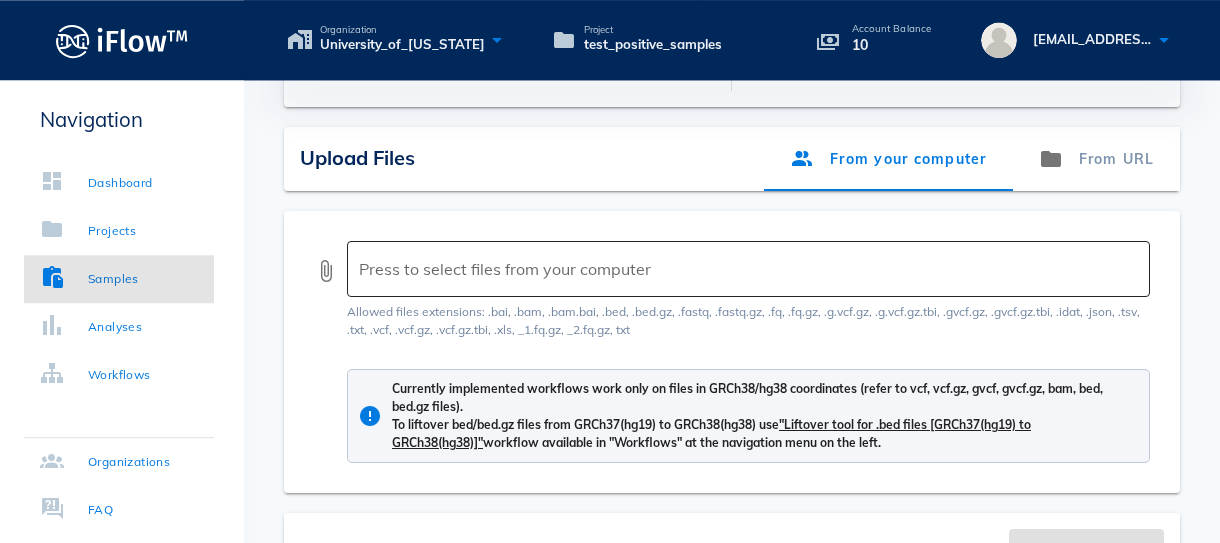 type on "the proband is a [DEMOGRAPHIC_DATA] [DEMOGRAPHIC_DATA] with progressive myoclonic seizures, cognitive decline, visual problems and [MEDICAL_DATA]. The symptoms have begun since [DATE]. Her parents are relative." 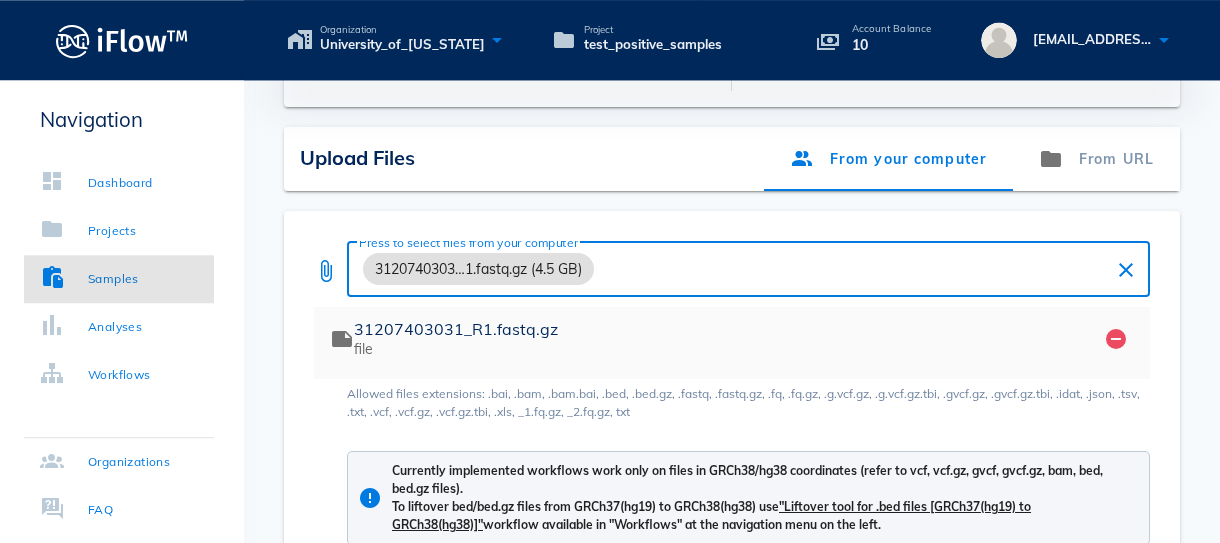 click on "3120740303…1.fastq.gz (4.5 GB)" at bounding box center (734, 269) 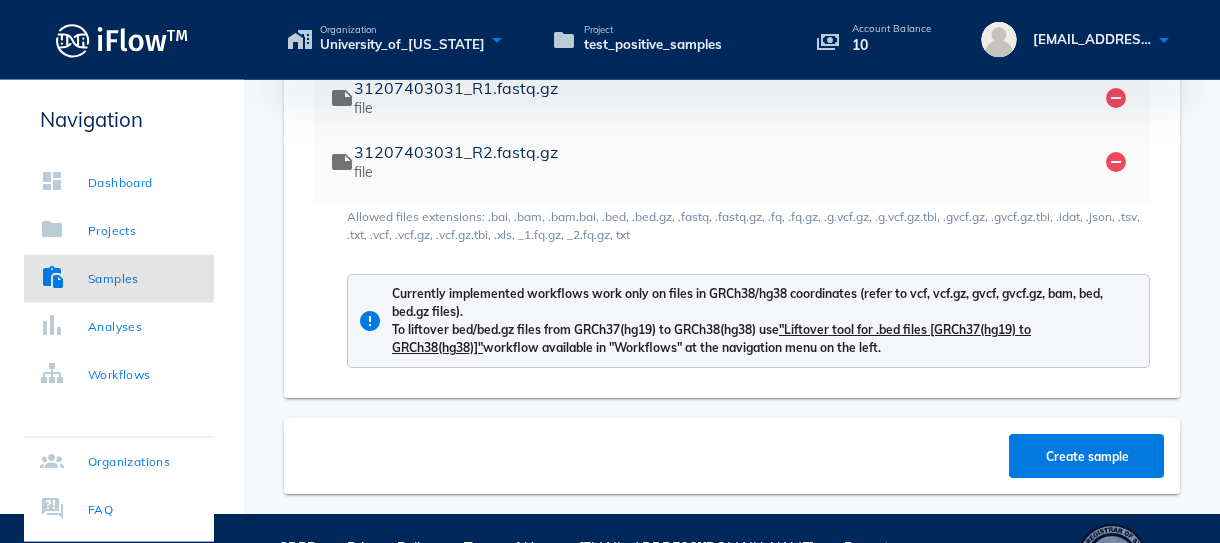 scroll, scrollTop: 990, scrollLeft: 0, axis: vertical 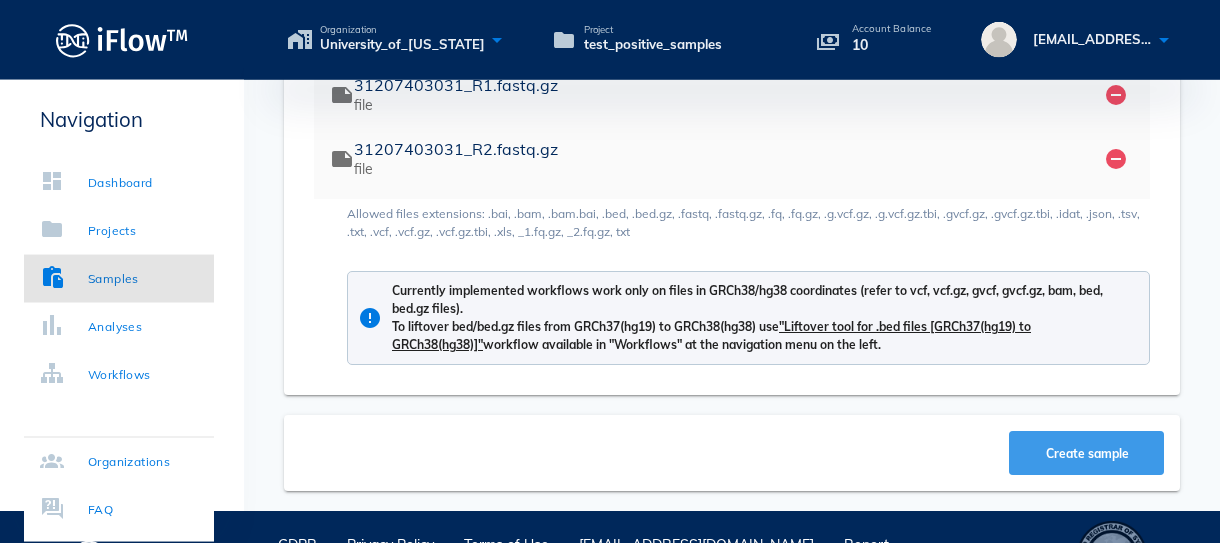 click on "Create sample" at bounding box center (1086, 453) 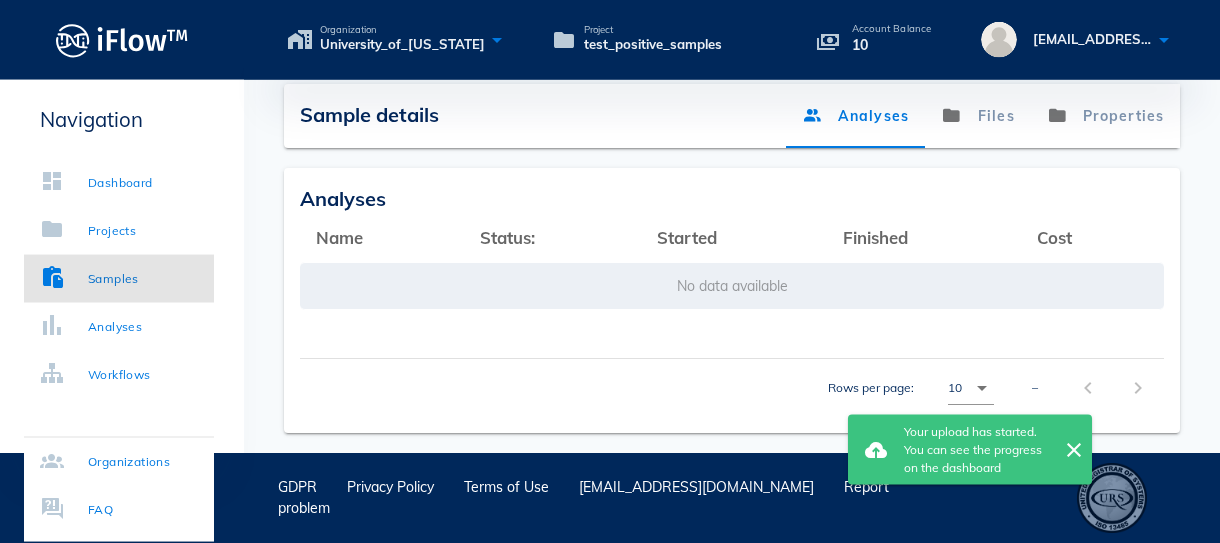 scroll, scrollTop: 397, scrollLeft: 0, axis: vertical 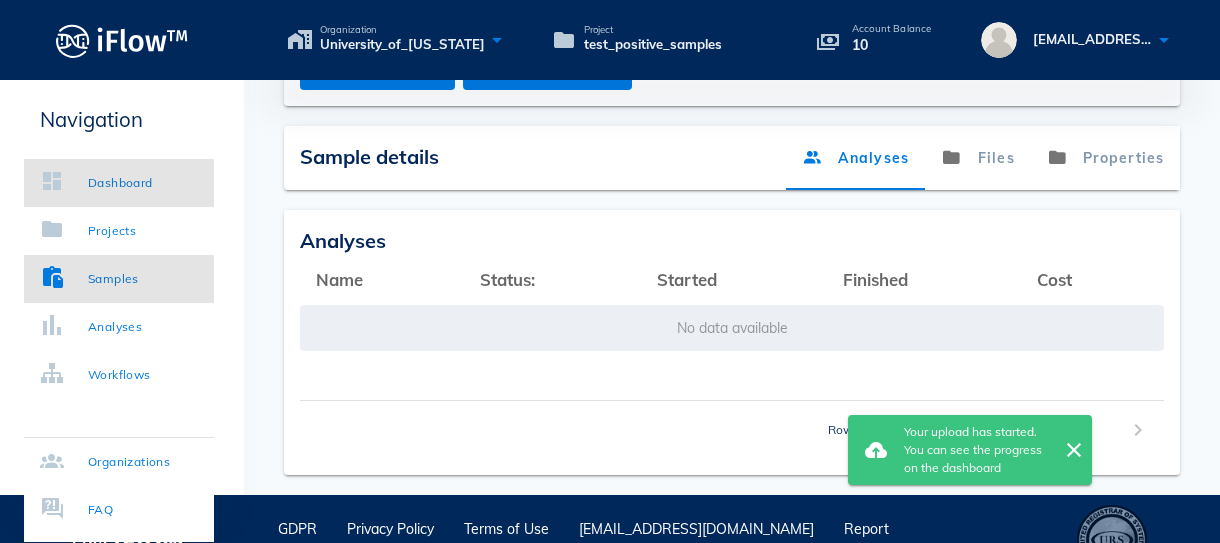 click on "Dashboard" at bounding box center (120, 183) 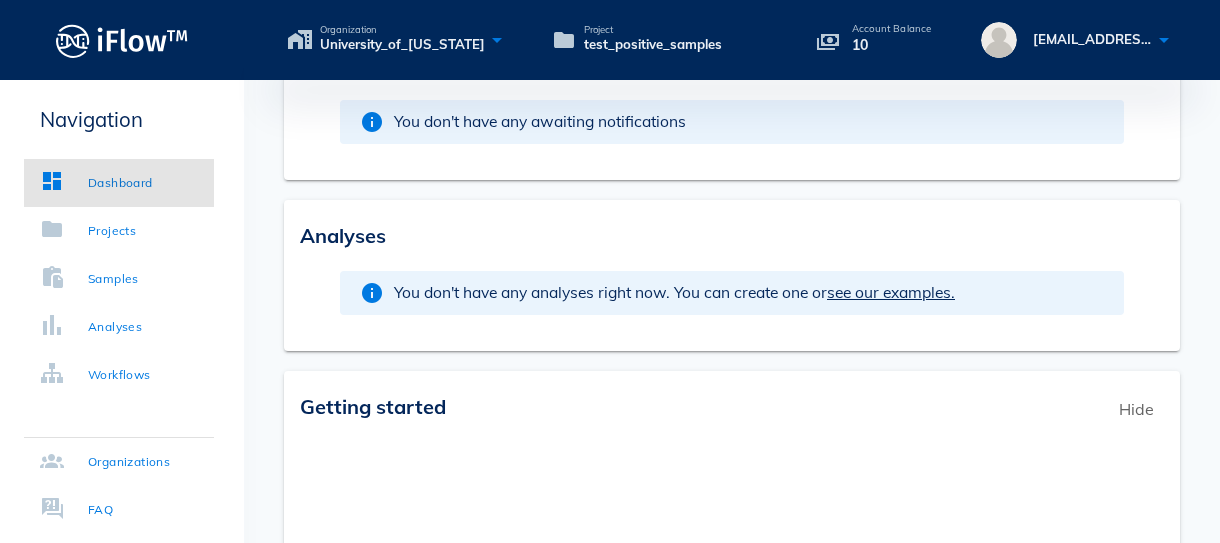 scroll, scrollTop: 0, scrollLeft: 0, axis: both 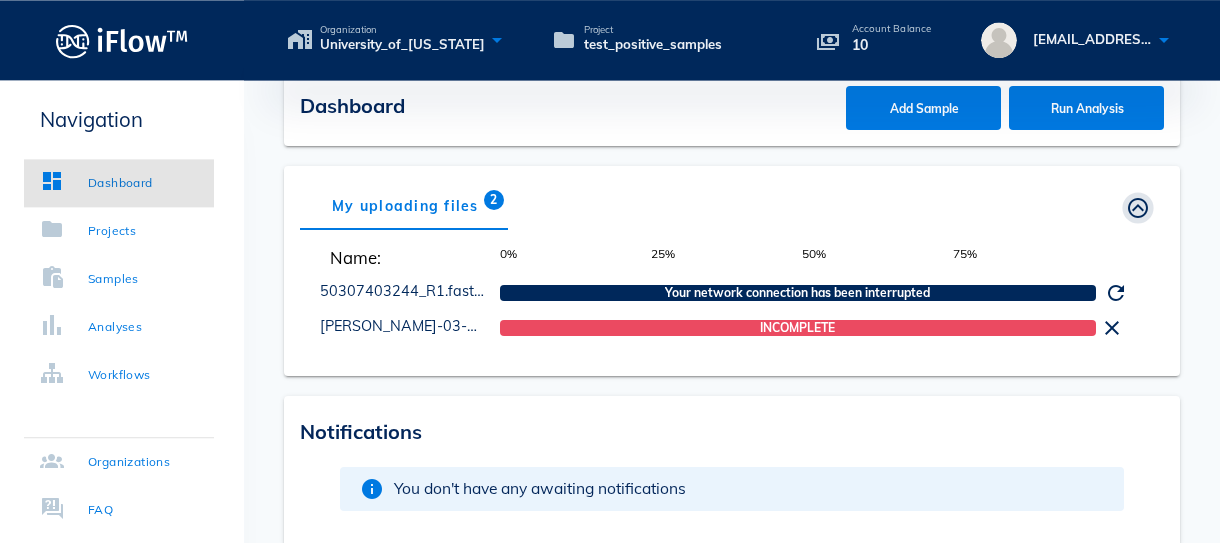 click at bounding box center [1138, 208] 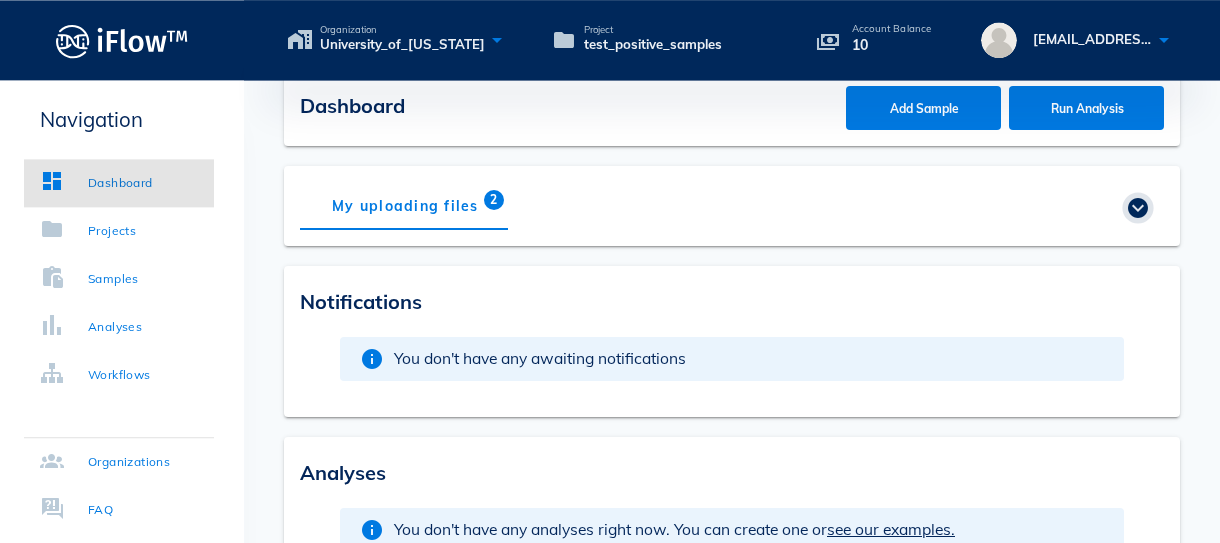 click at bounding box center [1138, 208] 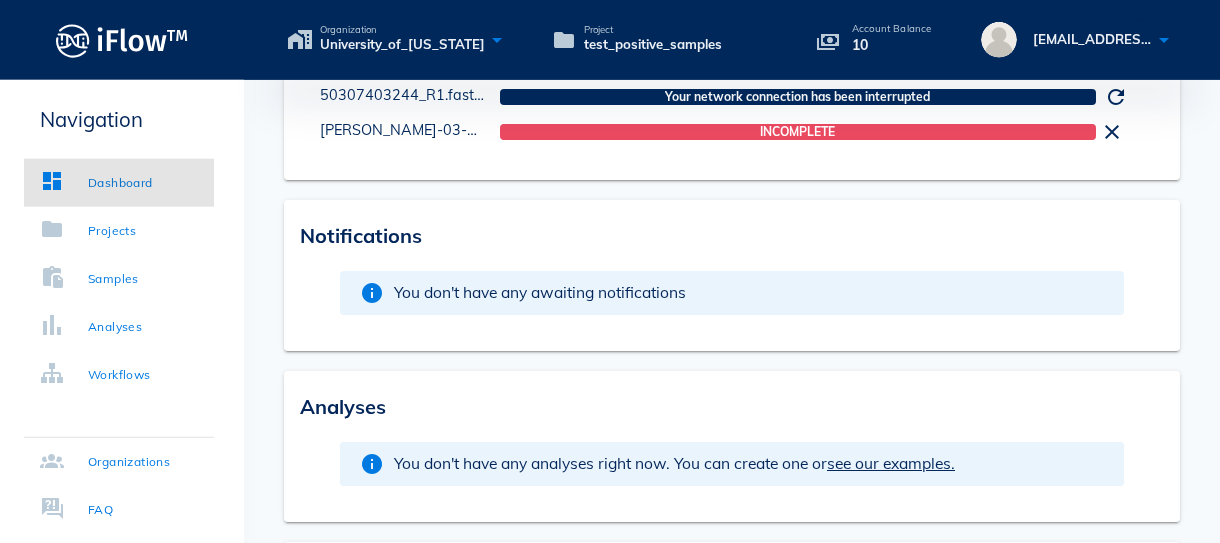 scroll, scrollTop: 242, scrollLeft: 0, axis: vertical 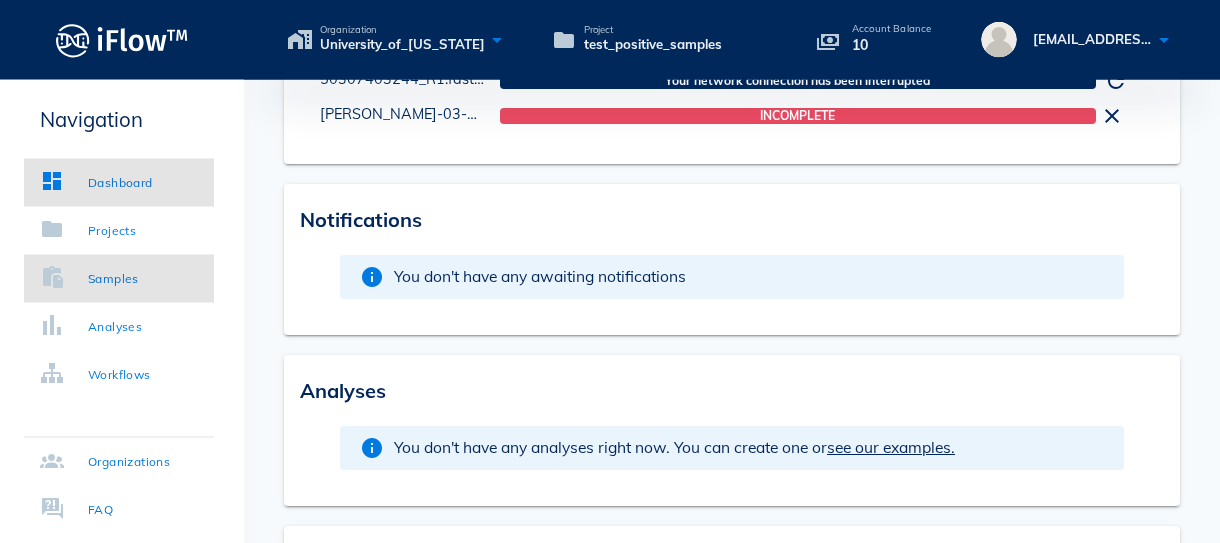 click on "Samples" at bounding box center [119, 279] 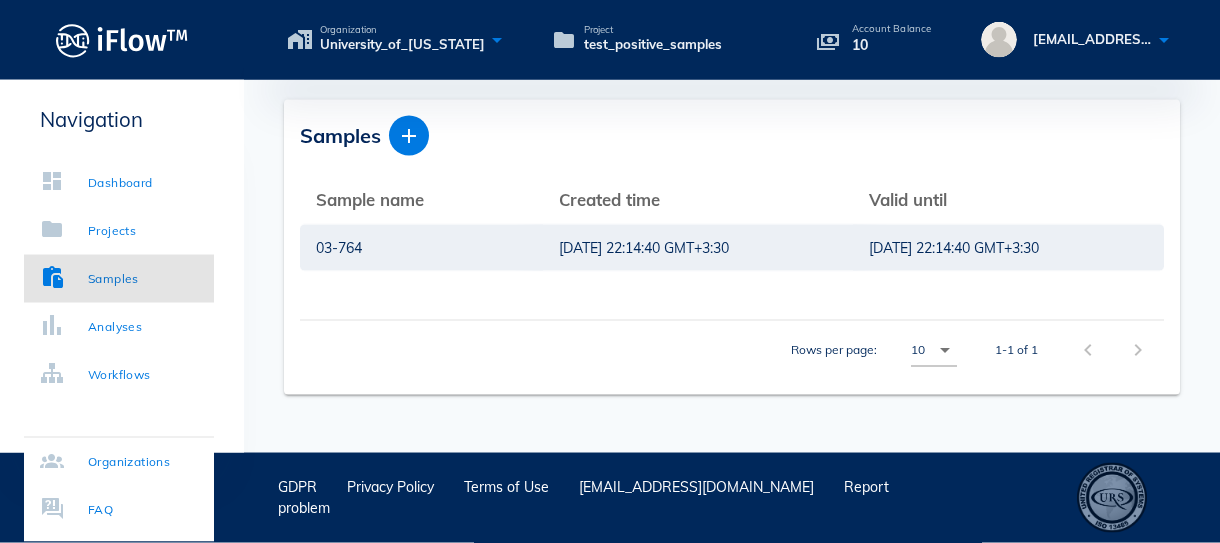 scroll, scrollTop: 0, scrollLeft: 0, axis: both 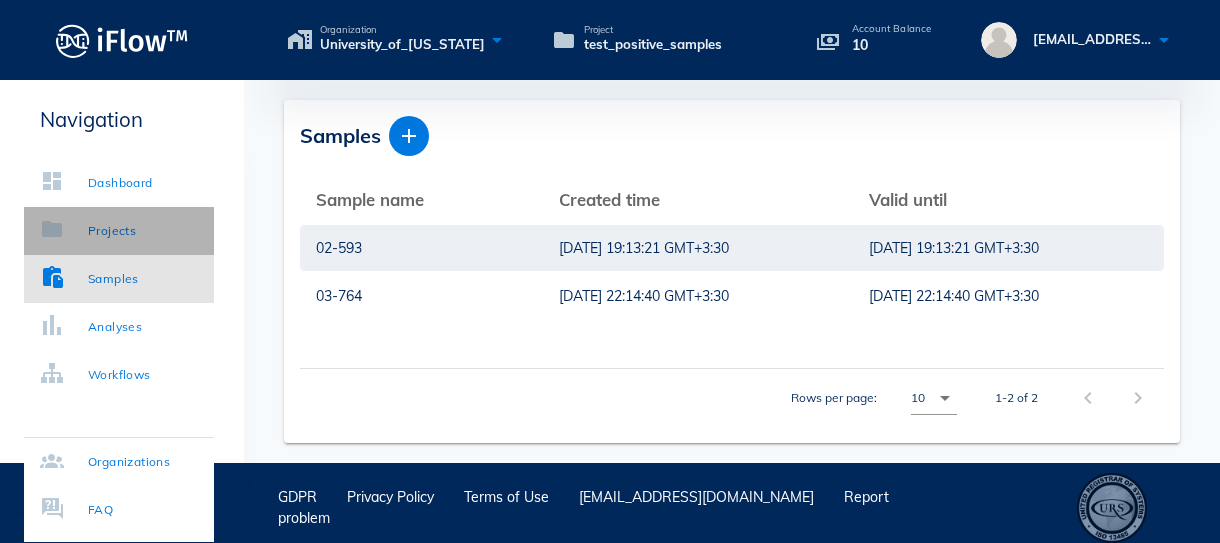 click on "Projects" at bounding box center (112, 231) 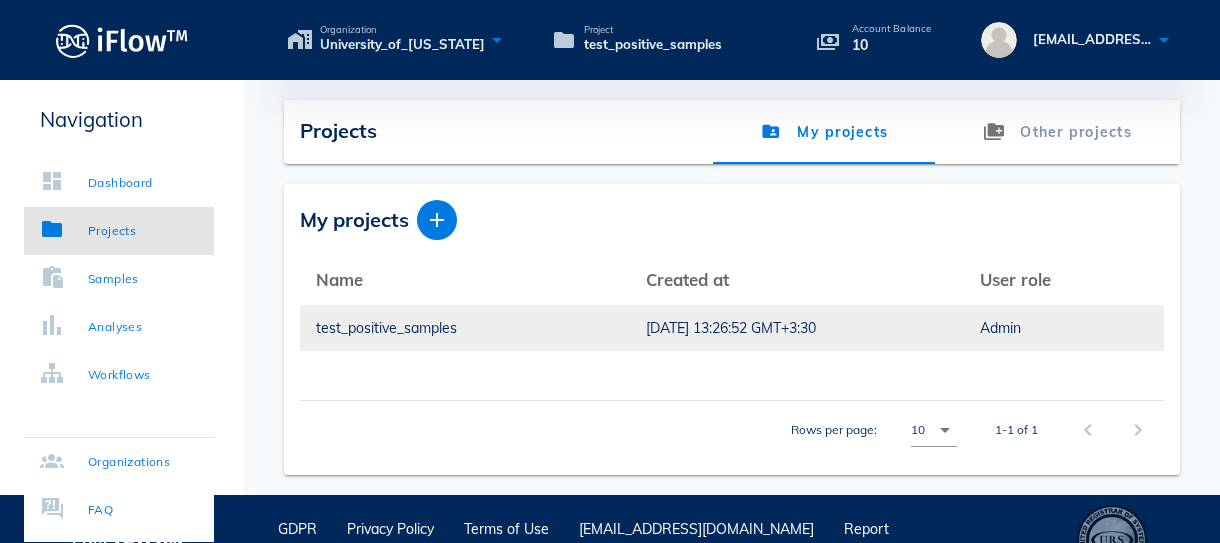 click on "test_positive_samples" at bounding box center [465, 328] 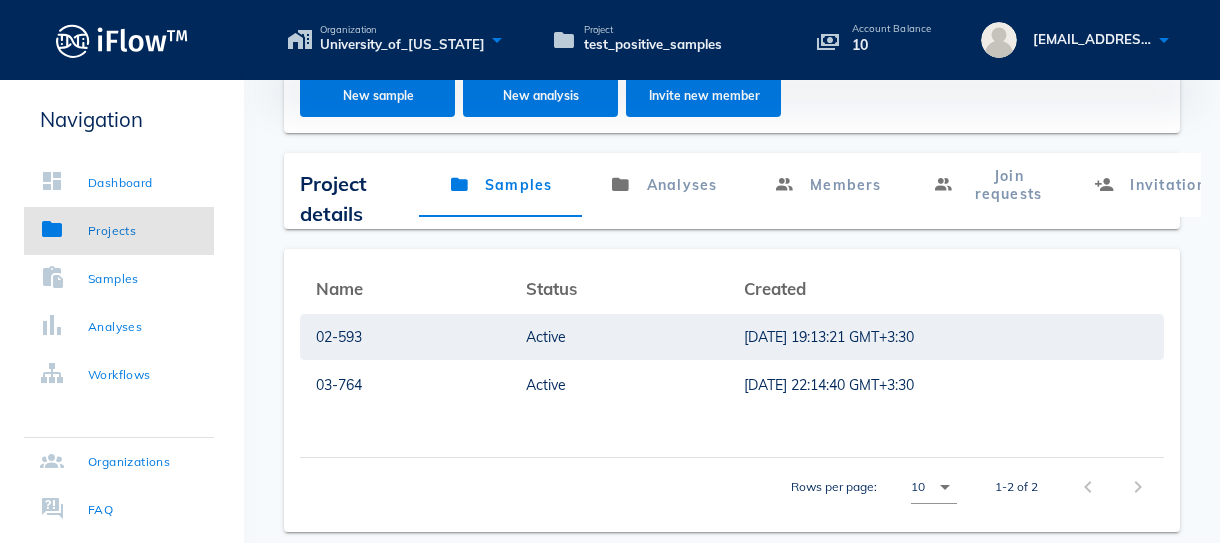 scroll, scrollTop: 212, scrollLeft: 0, axis: vertical 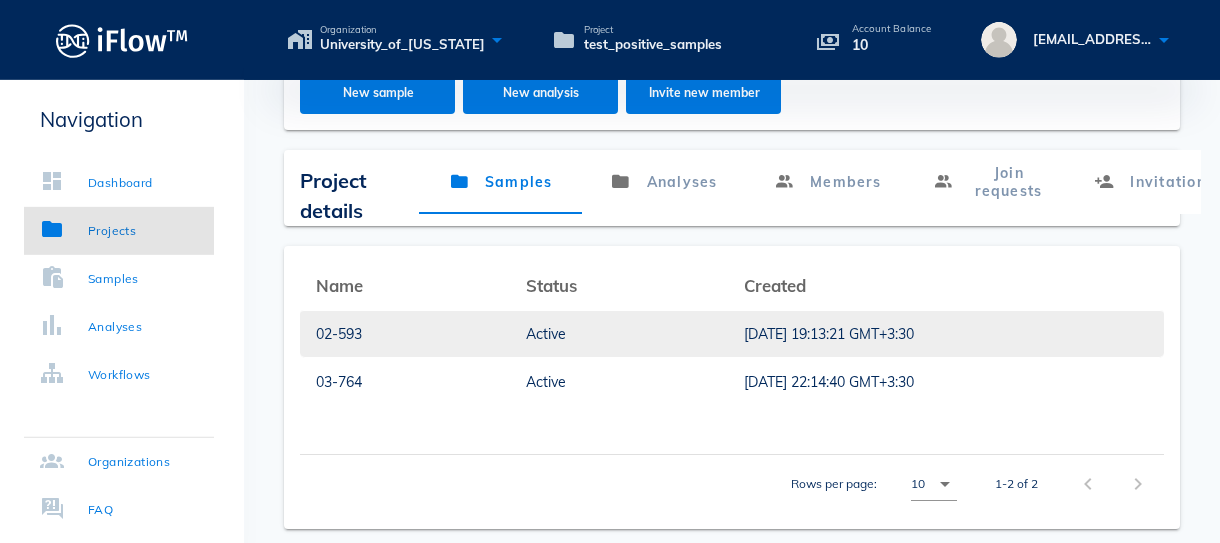 click on "02-593" at bounding box center [405, 334] 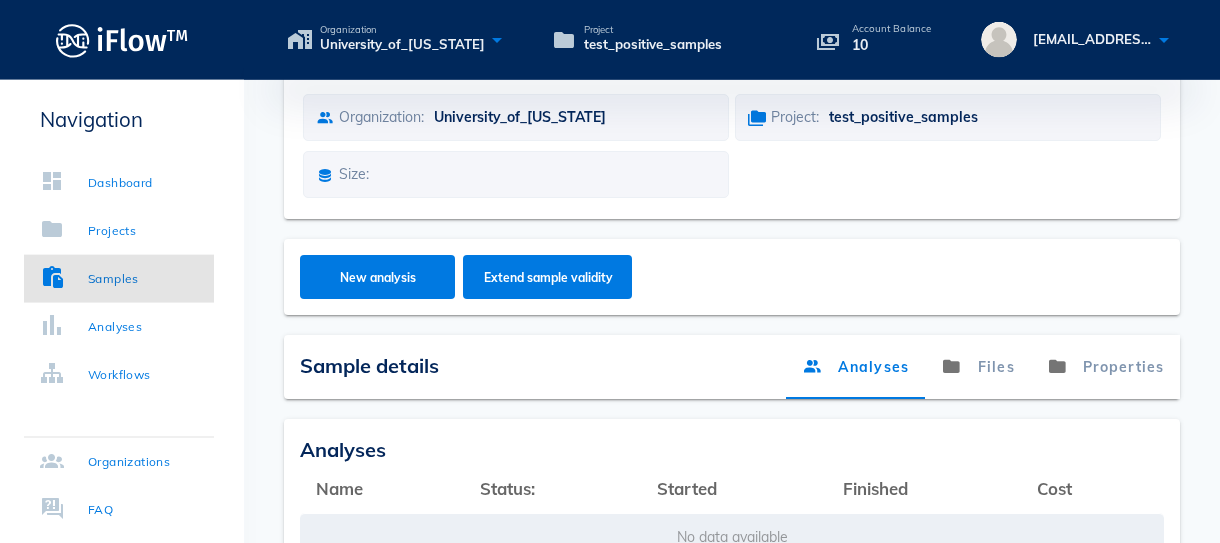 scroll, scrollTop: 185, scrollLeft: 0, axis: vertical 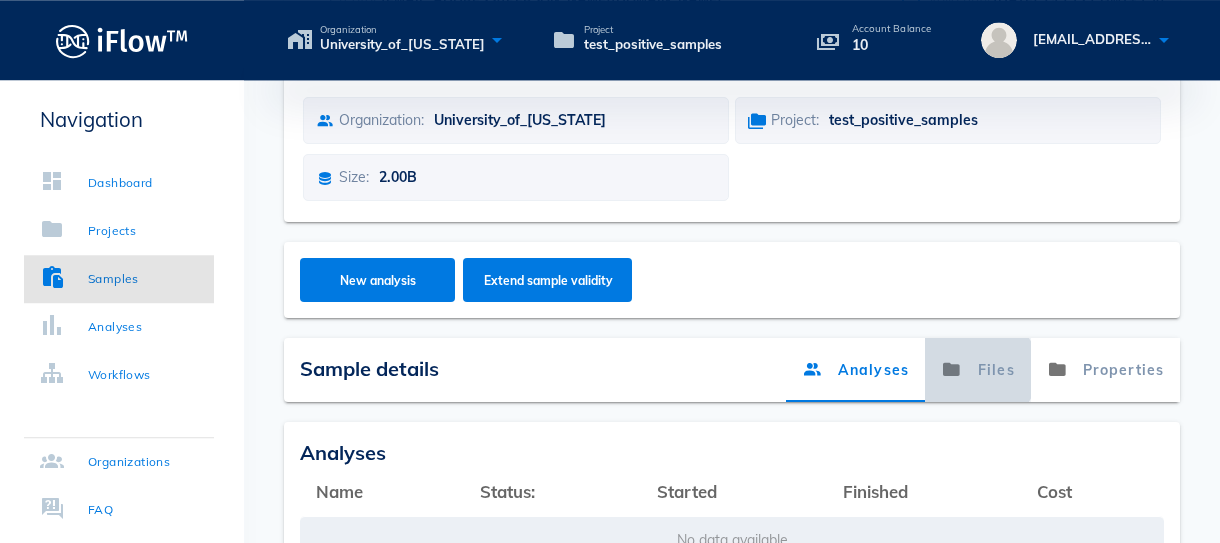click on "Files" at bounding box center (978, 370) 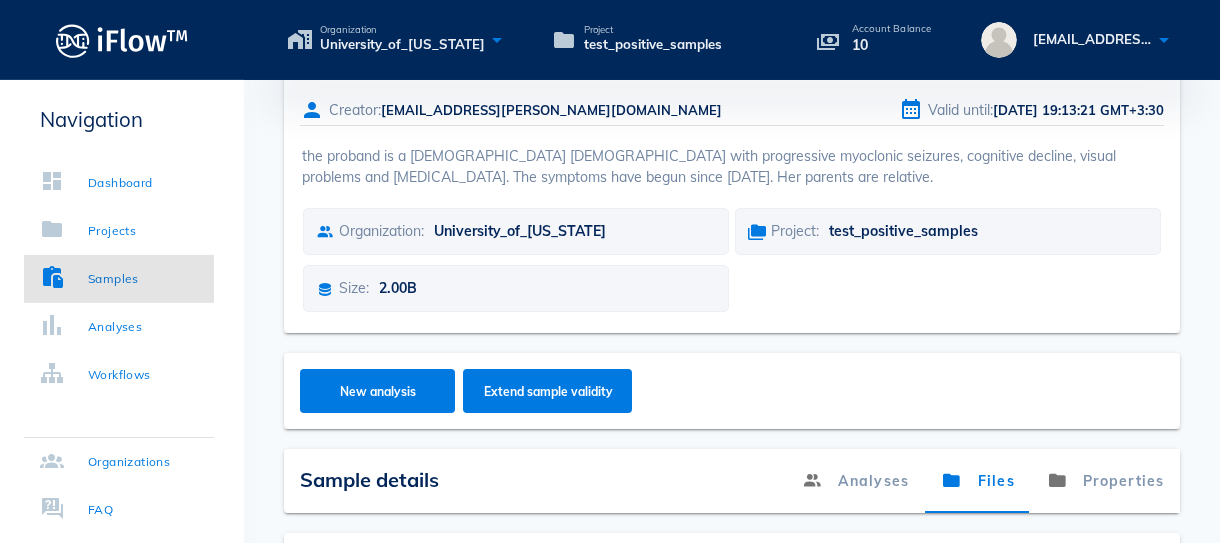 scroll, scrollTop: 78, scrollLeft: 0, axis: vertical 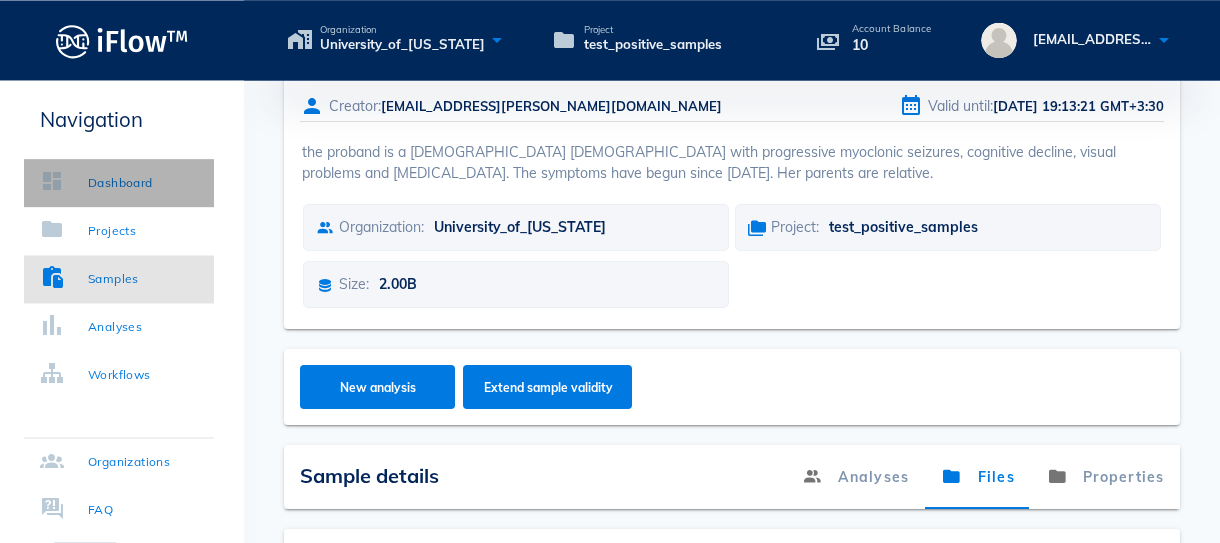 click on "Dashboard" at bounding box center (120, 183) 